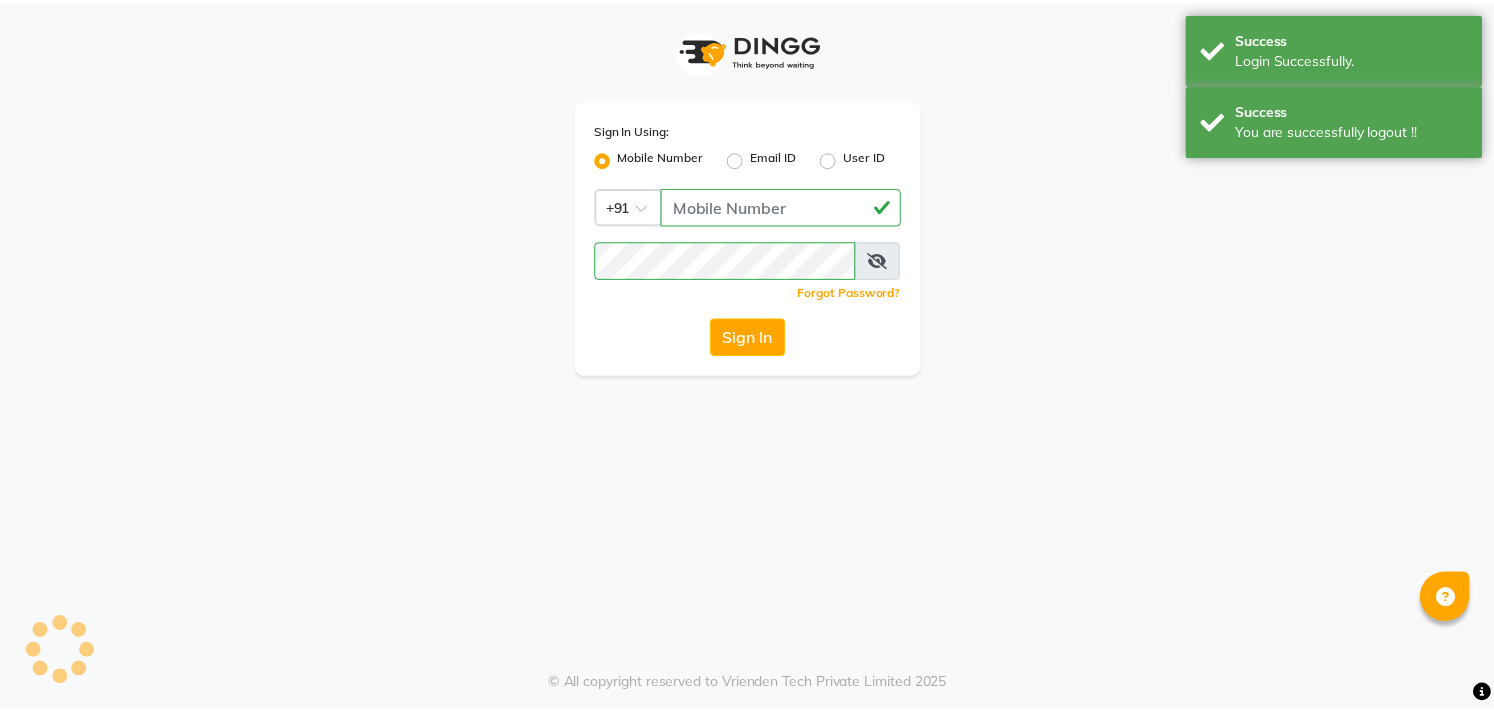 scroll, scrollTop: 0, scrollLeft: 0, axis: both 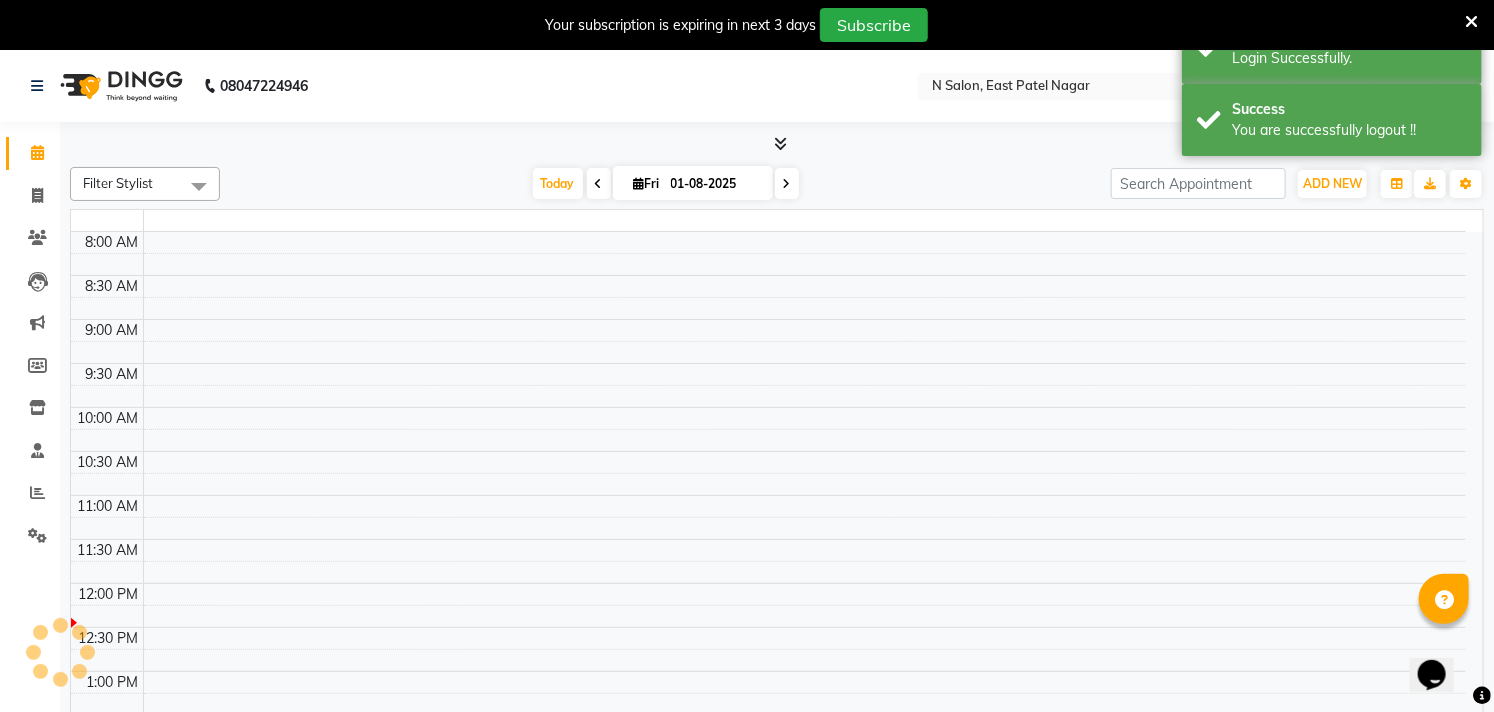 select on "en" 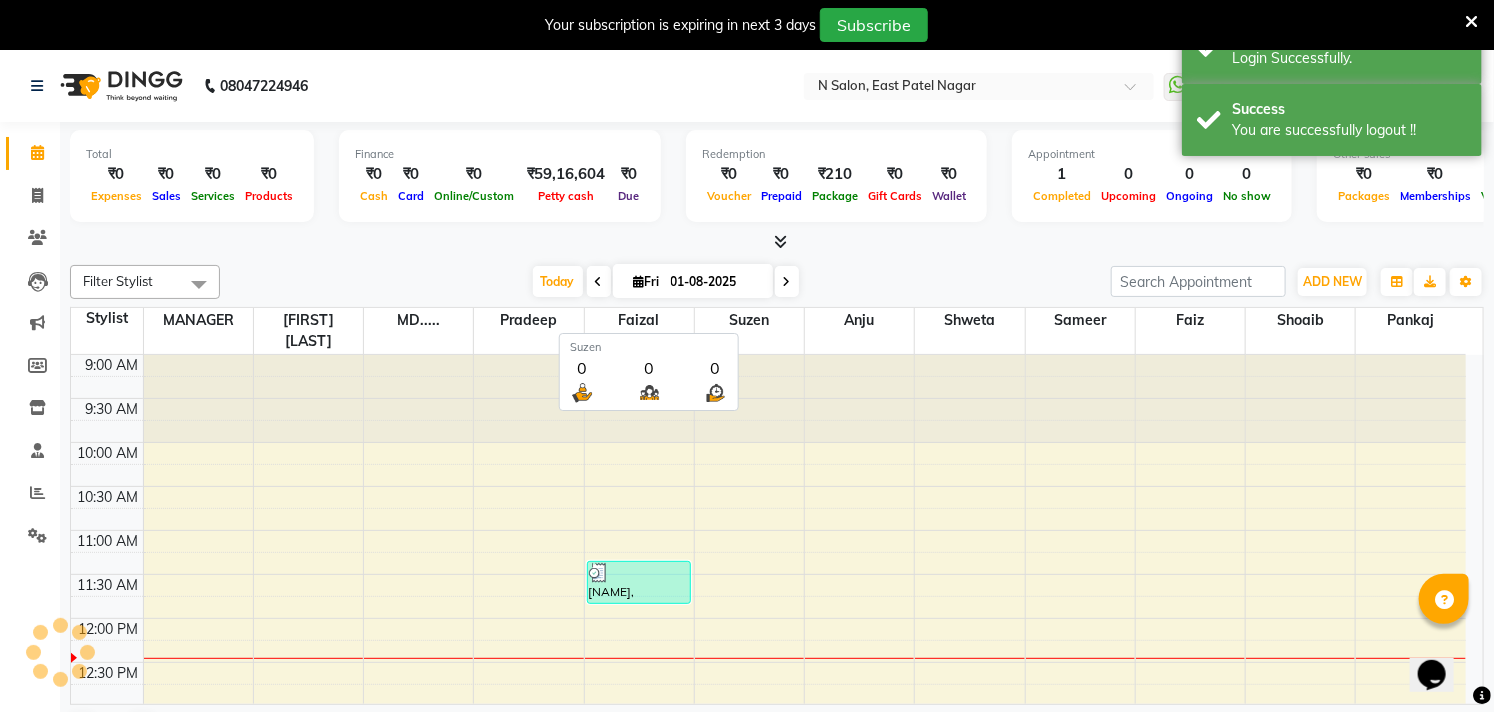 scroll, scrollTop: 0, scrollLeft: 0, axis: both 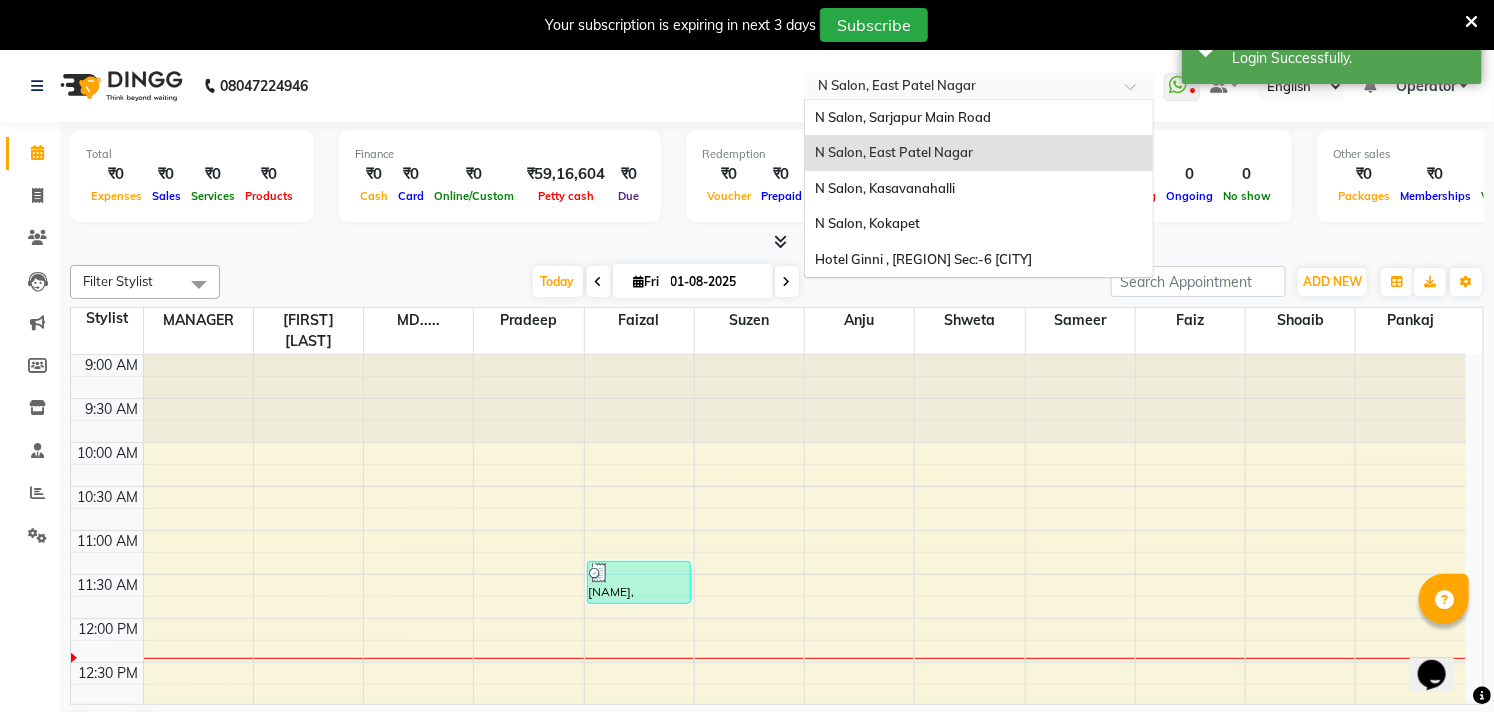 click at bounding box center (959, 88) 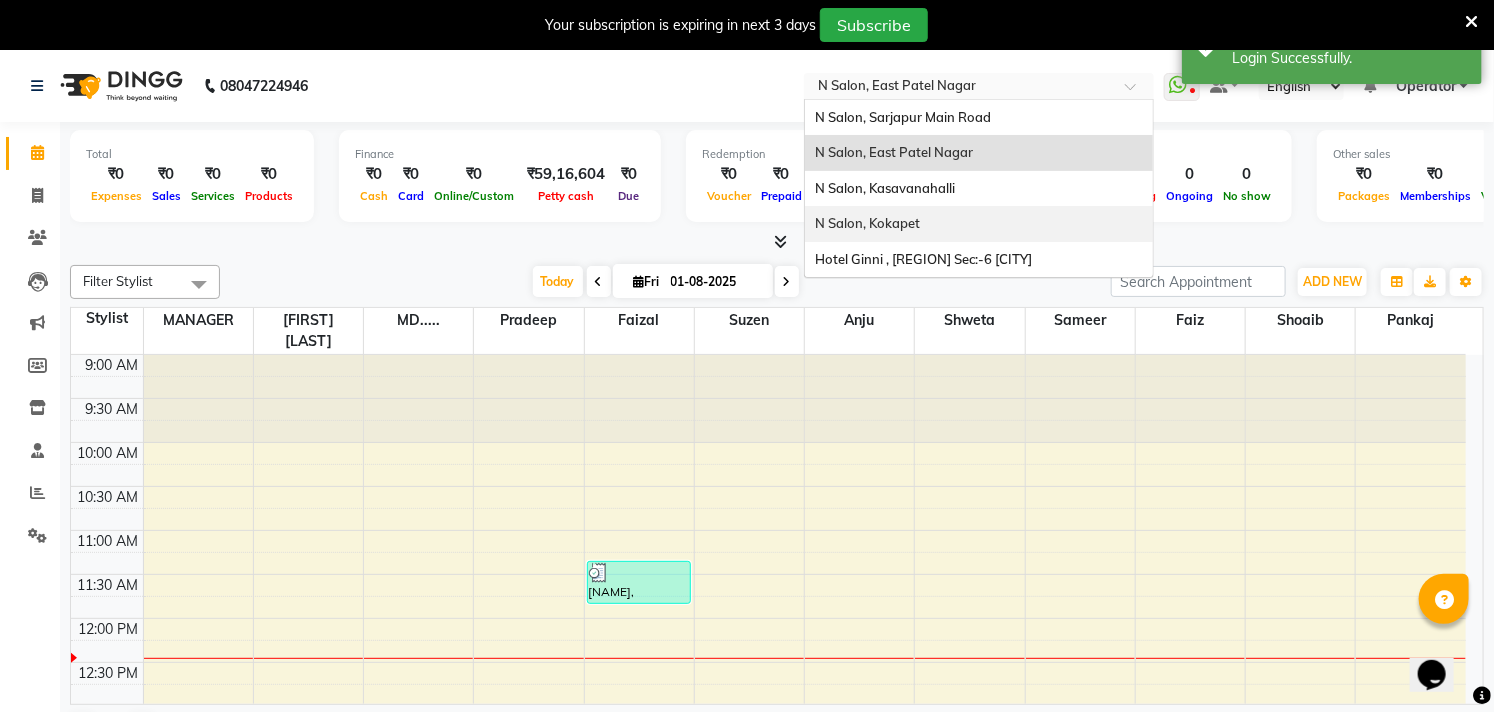 click on "N Salon, Kokapet" at bounding box center [979, 224] 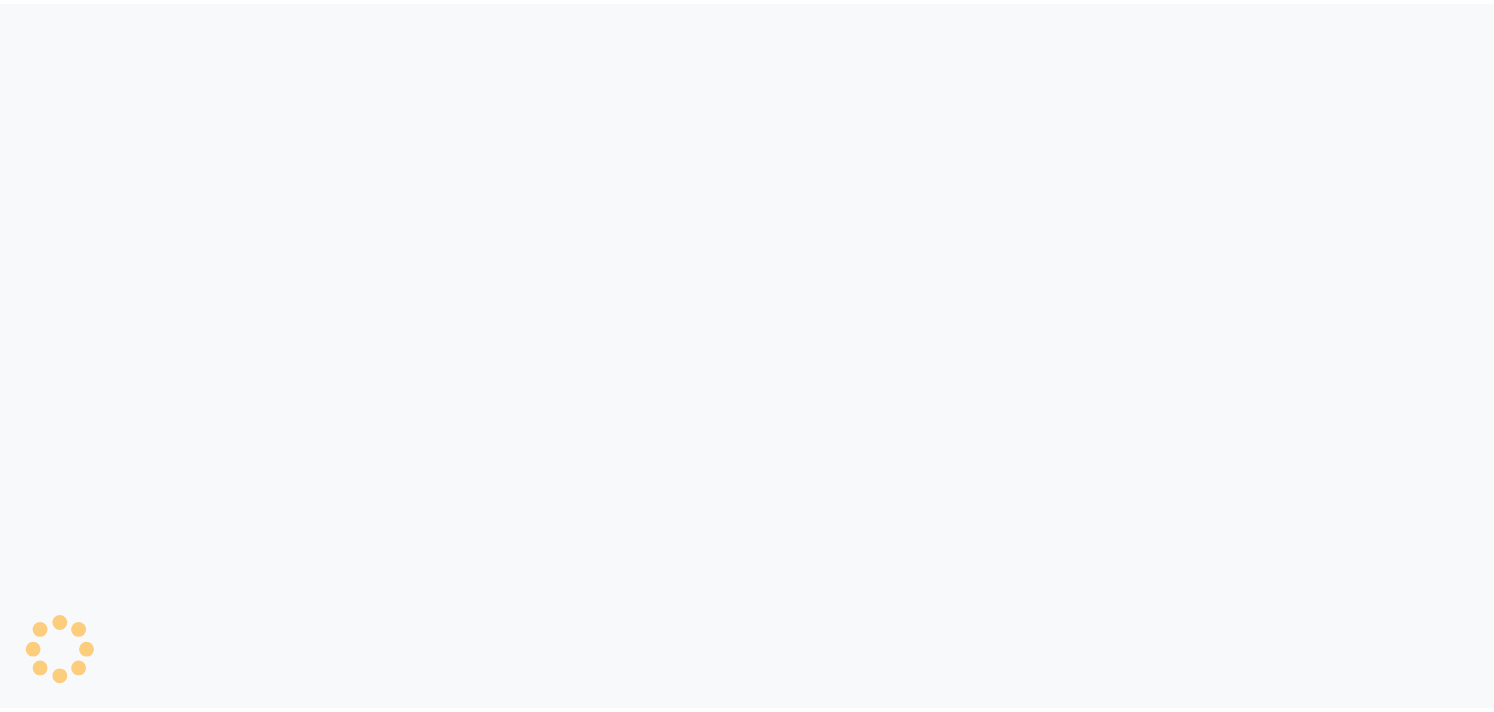scroll, scrollTop: 0, scrollLeft: 0, axis: both 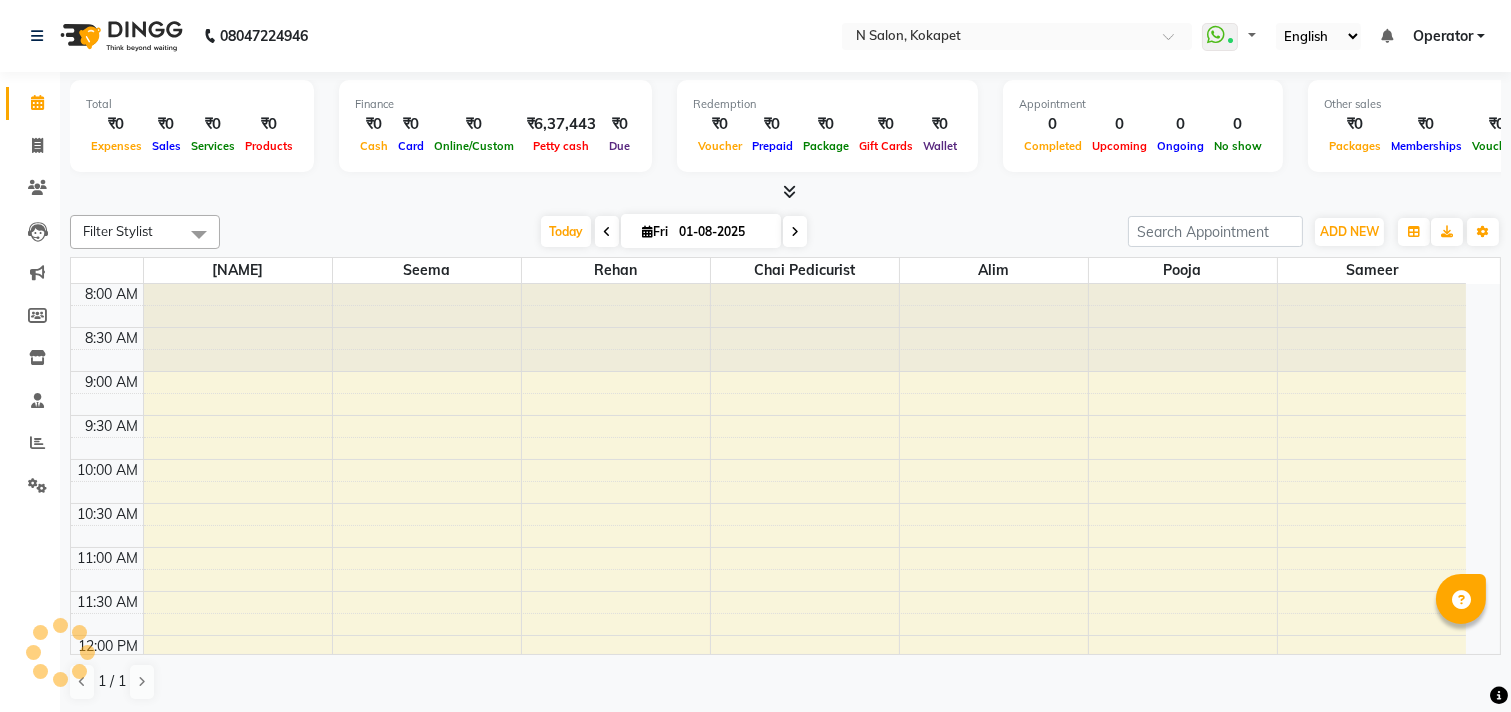 select on "en" 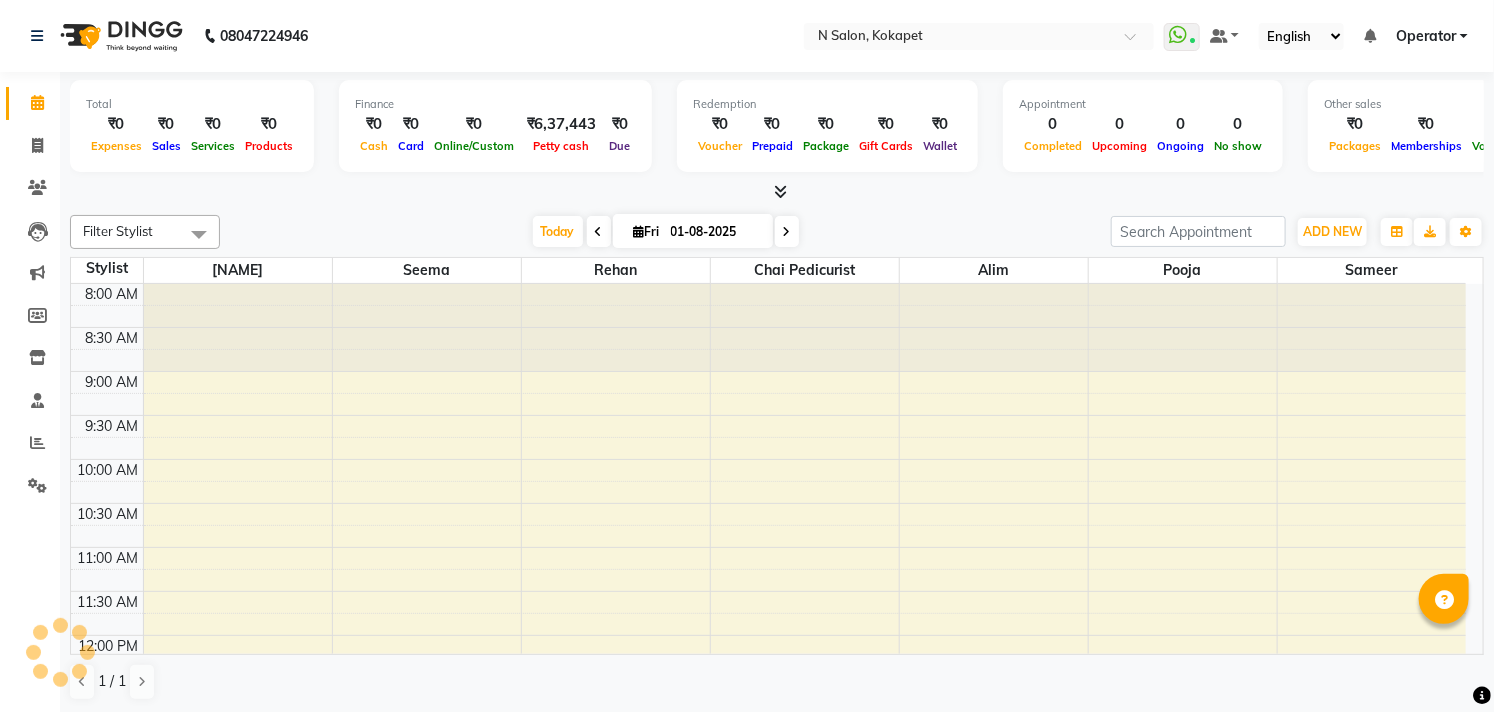 scroll, scrollTop: 0, scrollLeft: 0, axis: both 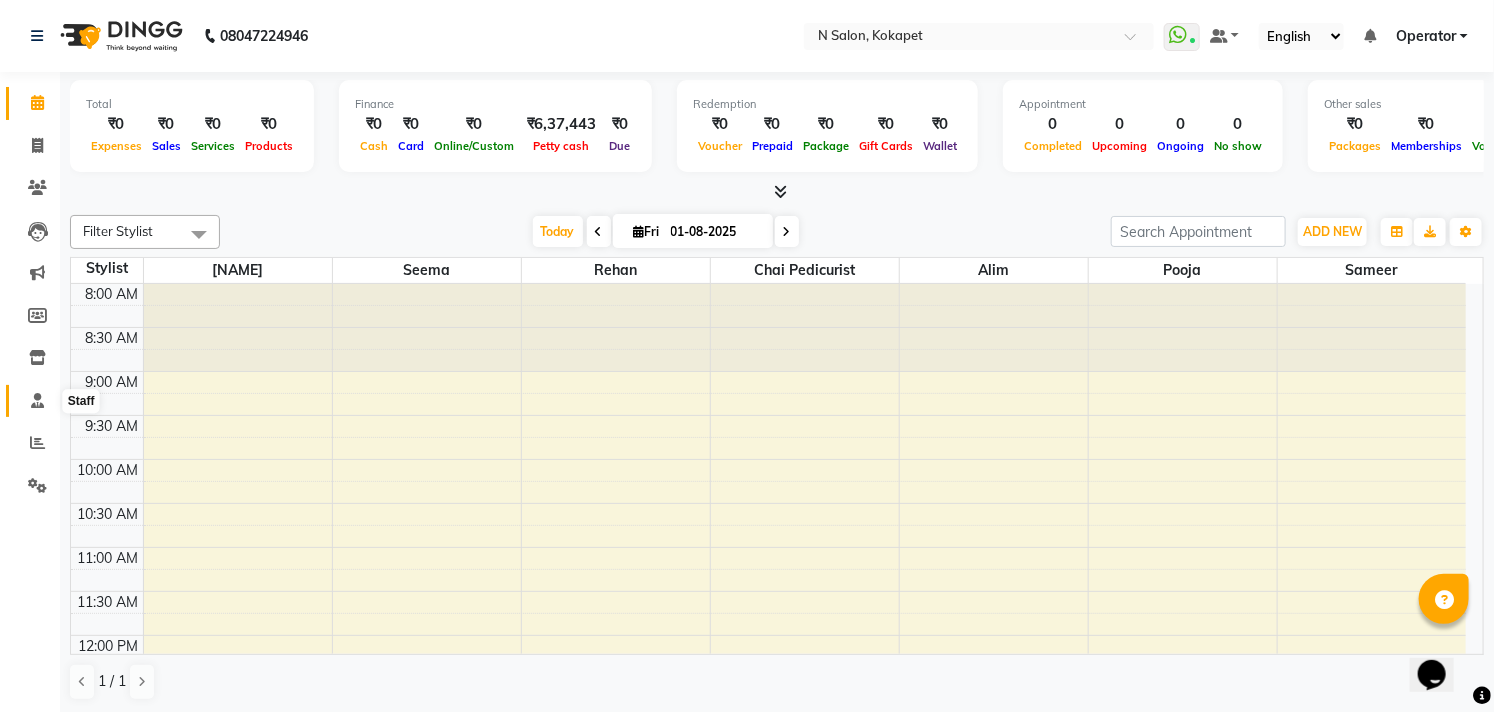 click 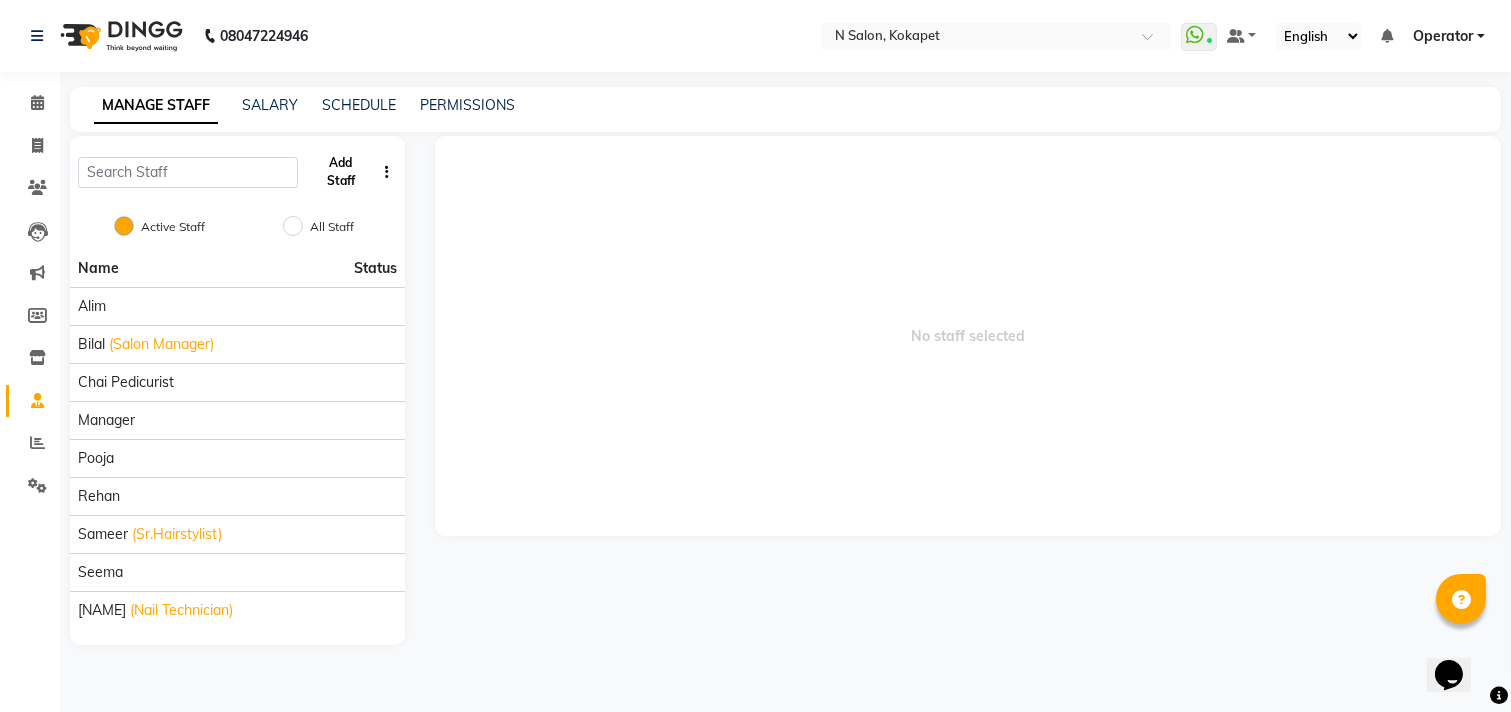 click on "Add Staff" 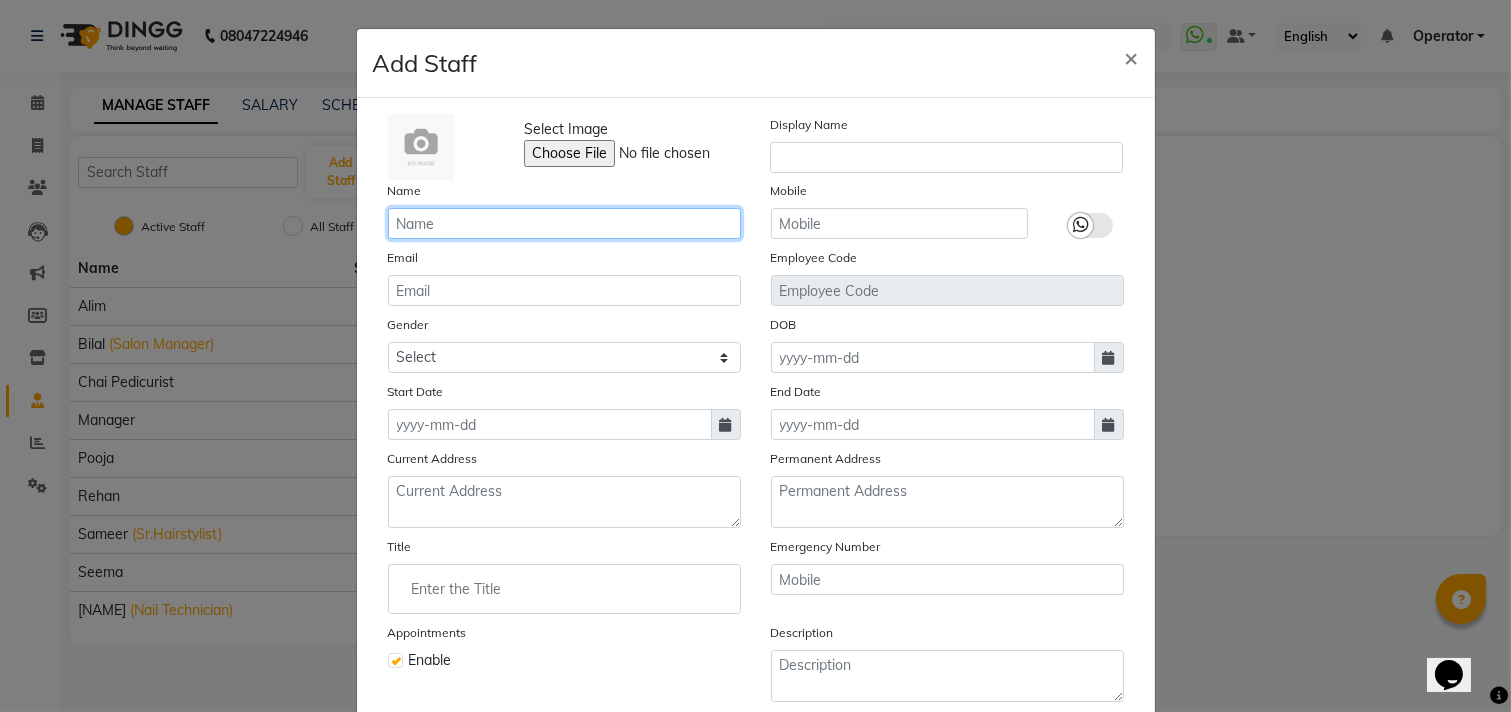 click 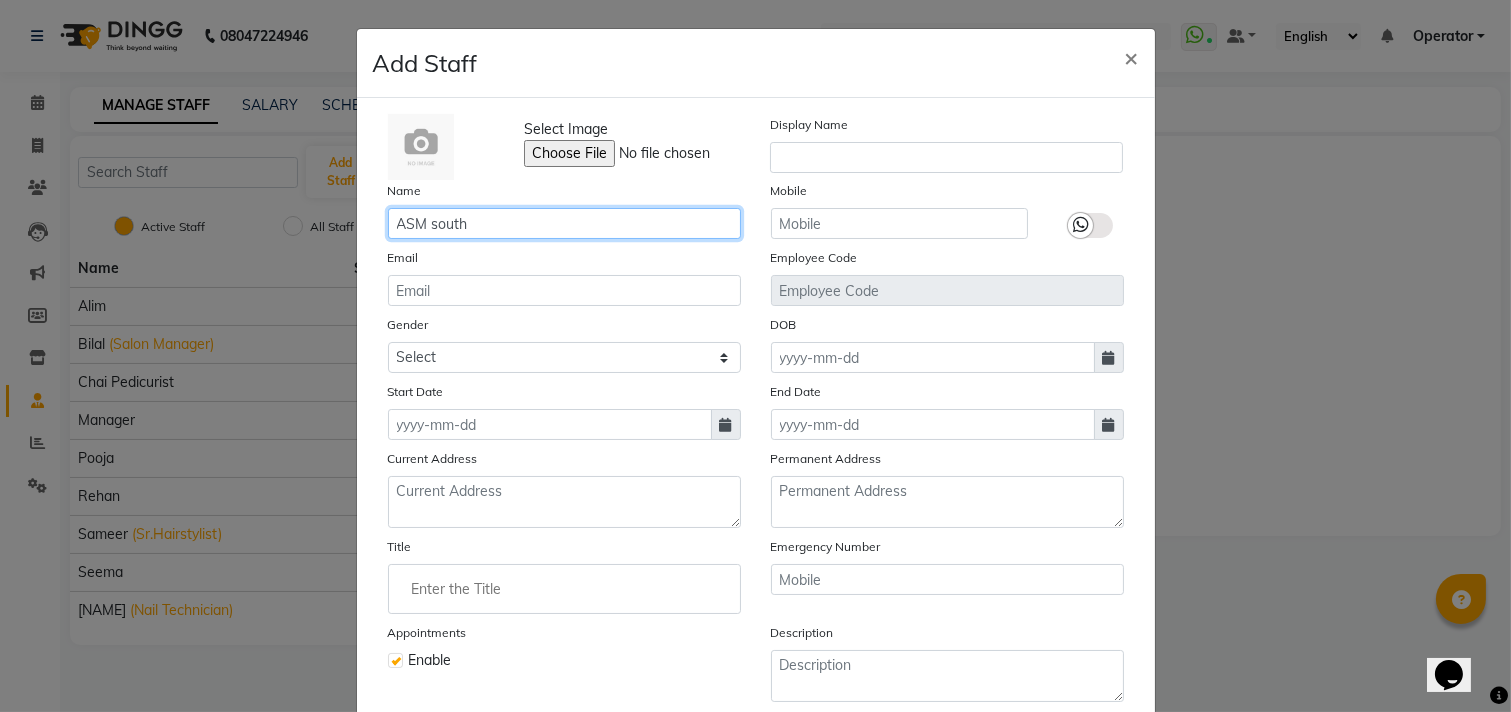 type on "ASM south" 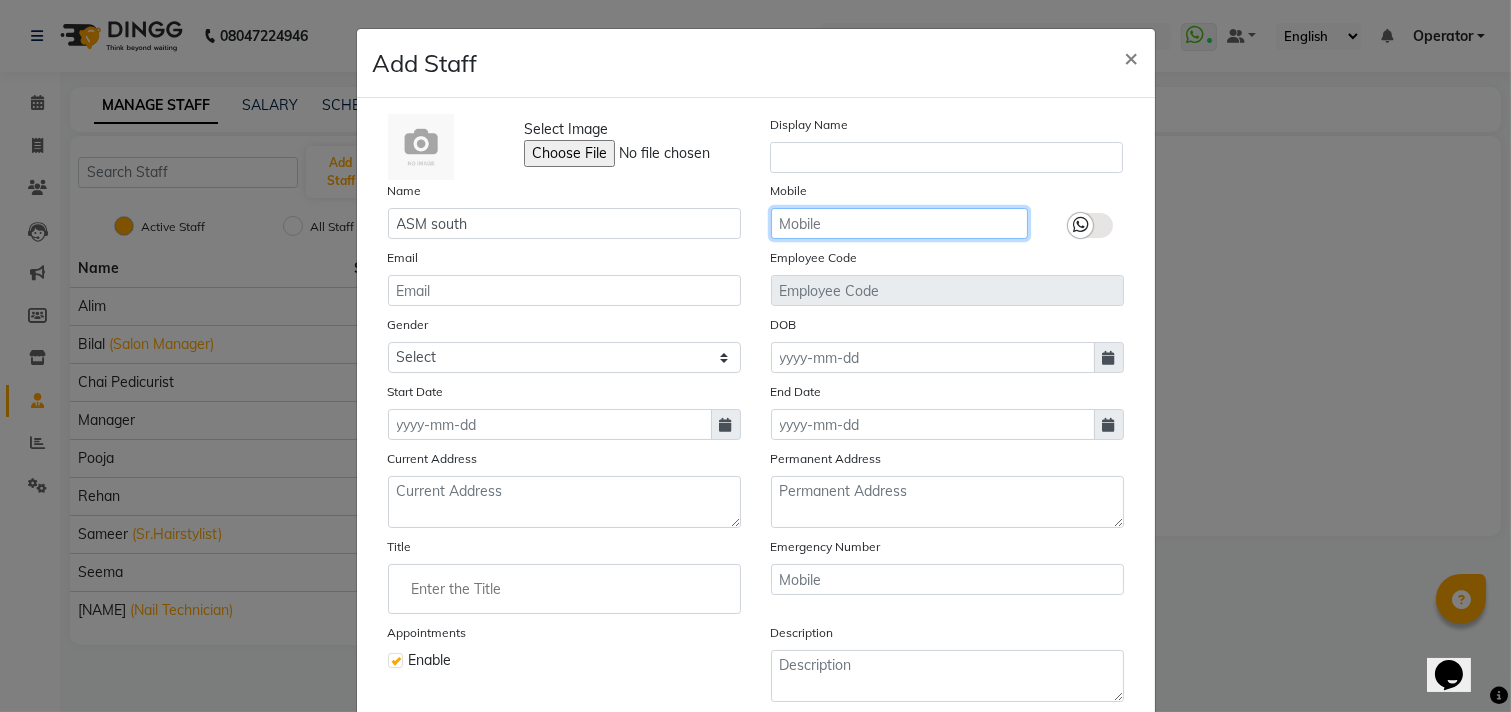 click 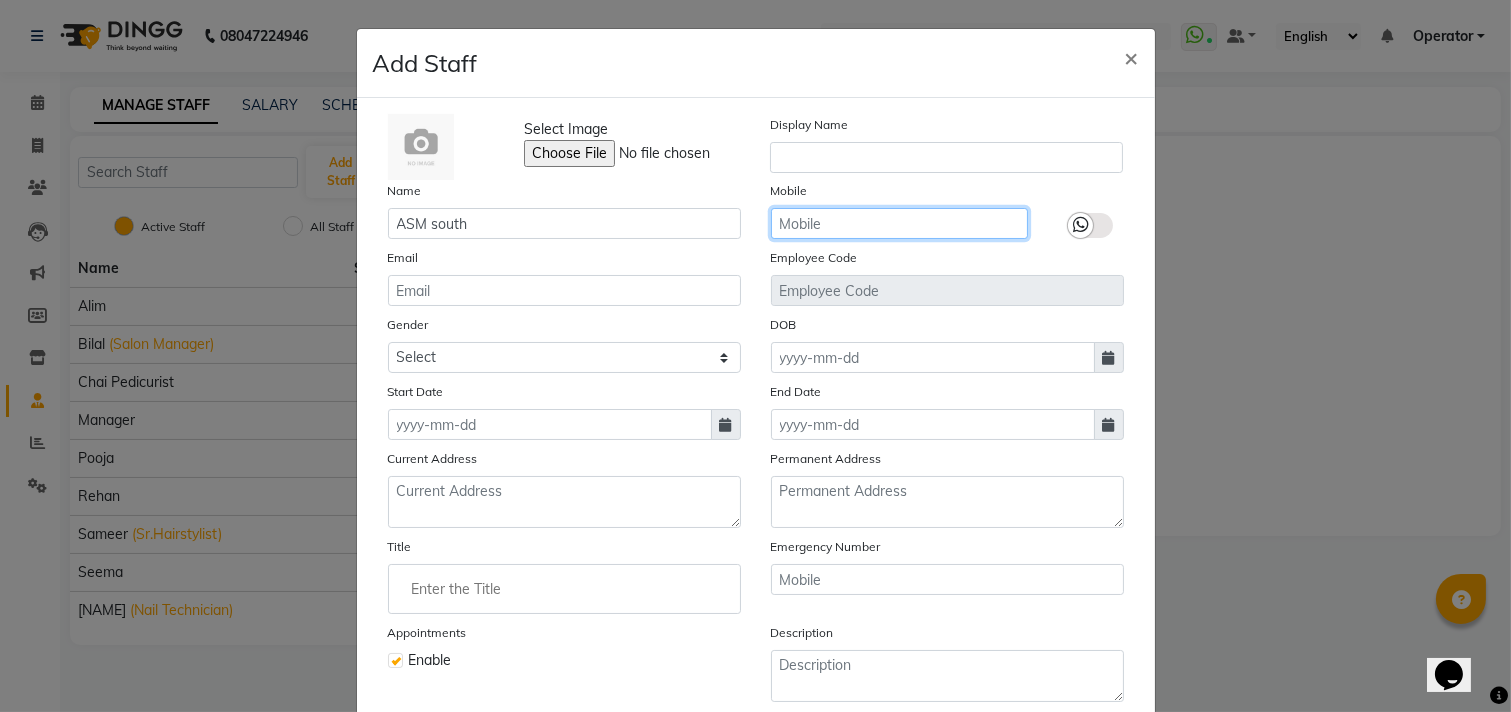 paste on "[PHONE]" 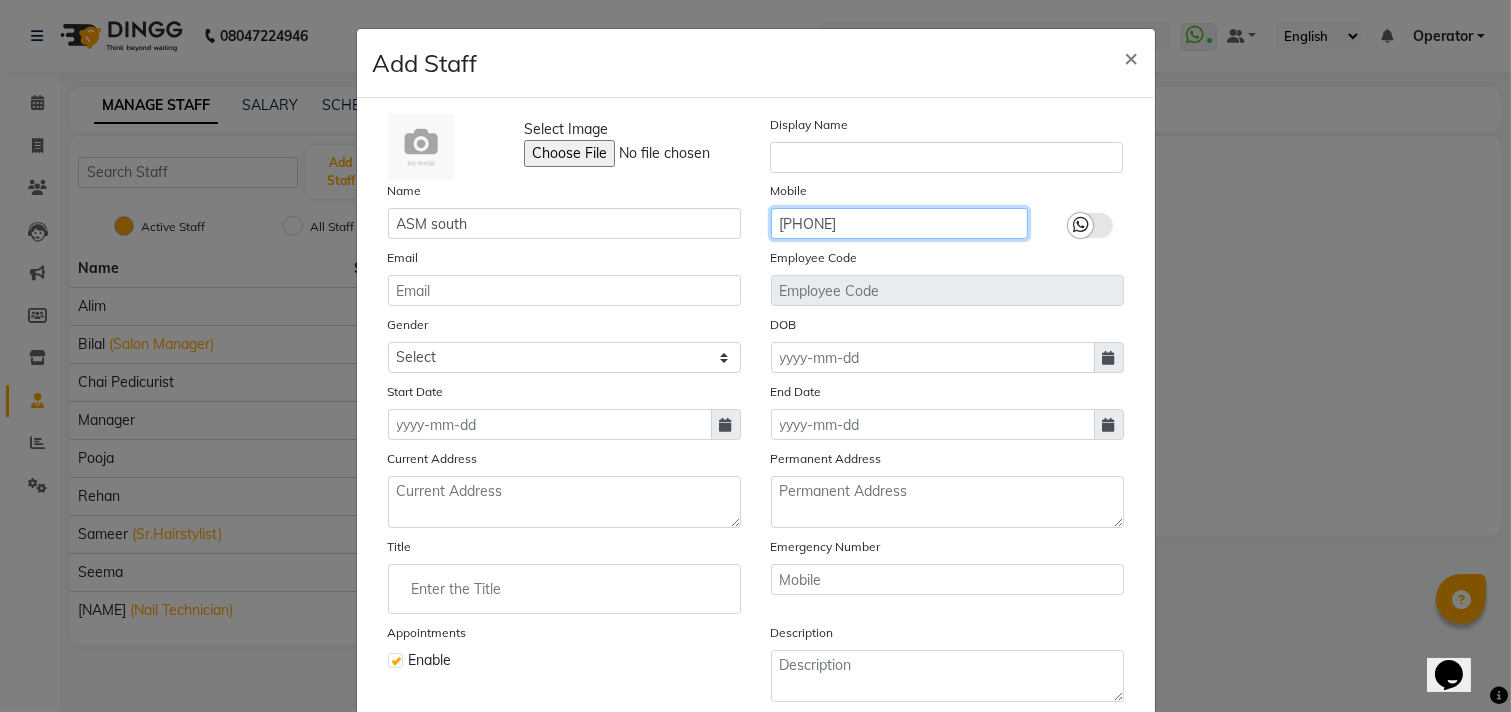 click on "[PHONE]" 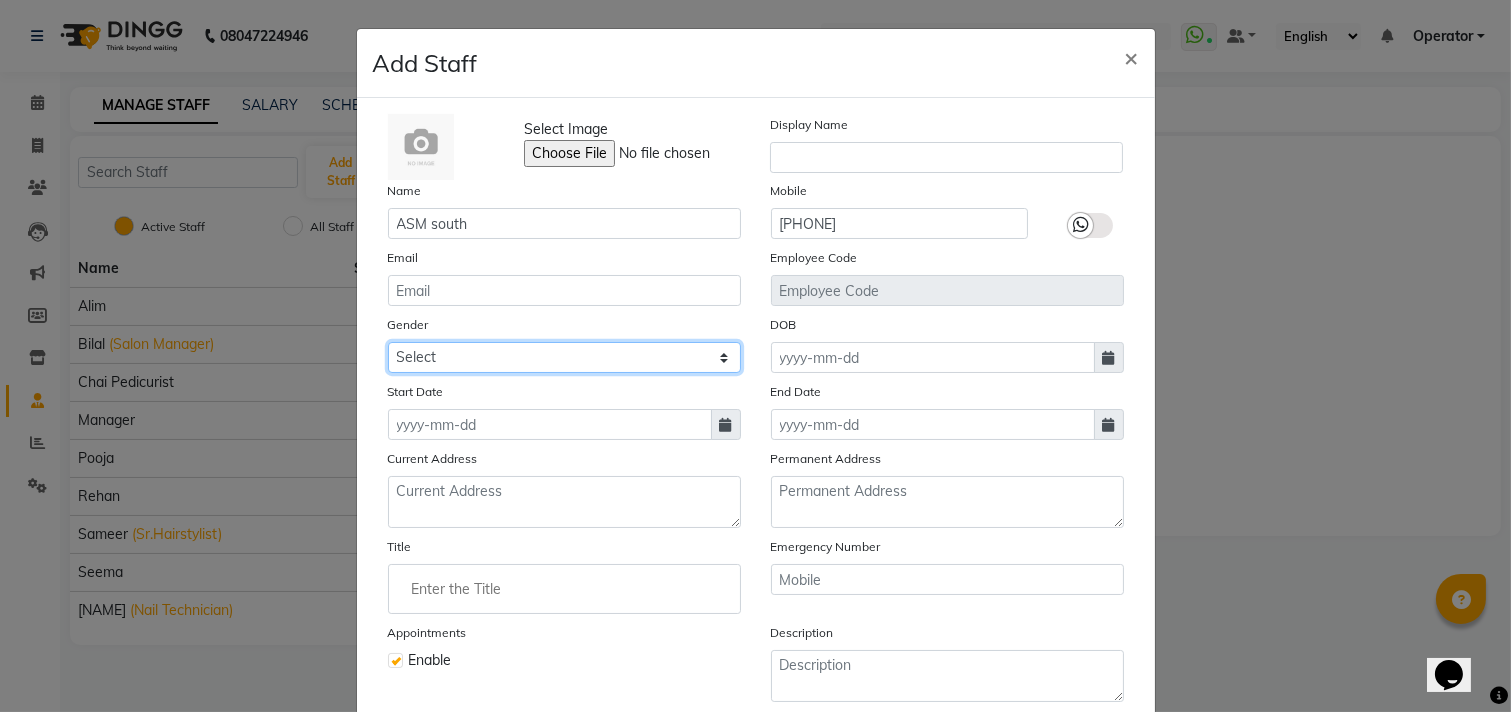 click on "Select Male Female Other Prefer Not To Say" 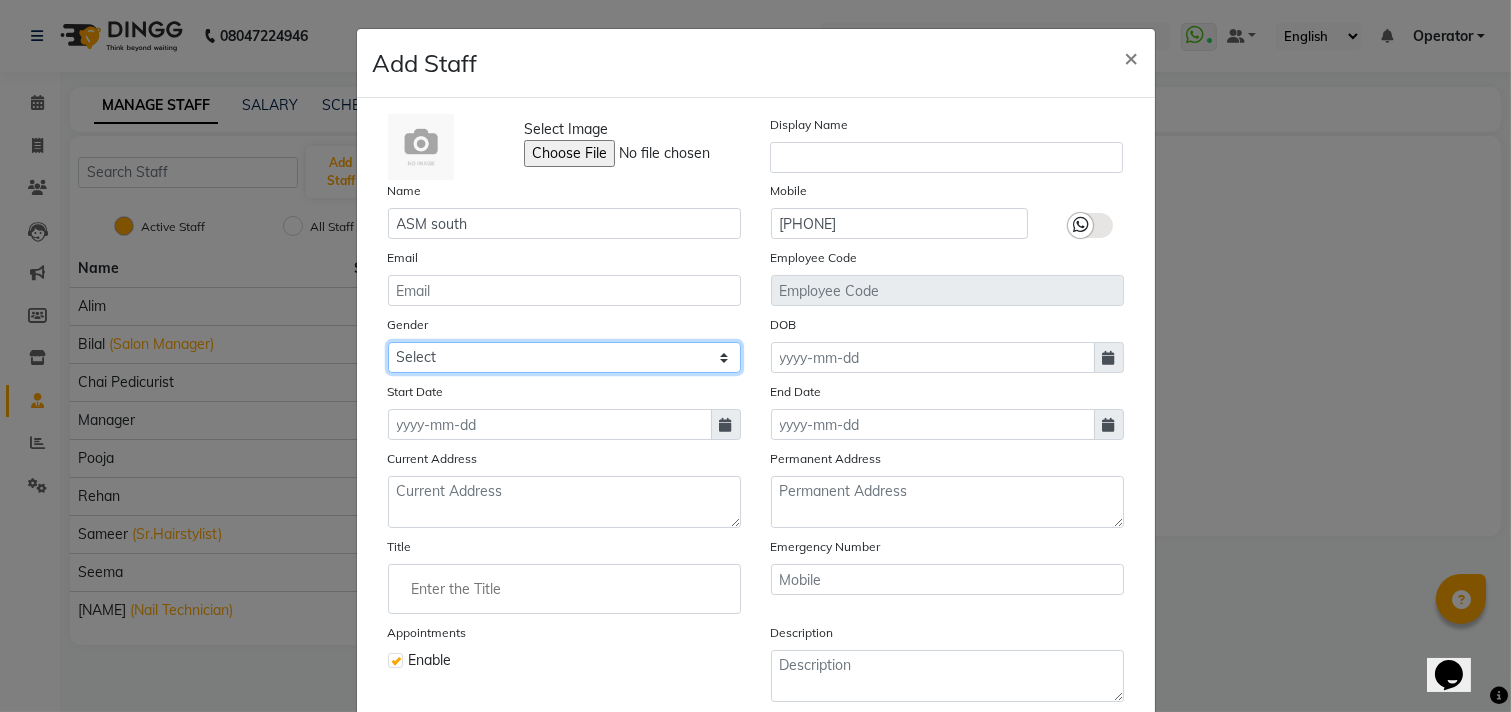 select on "male" 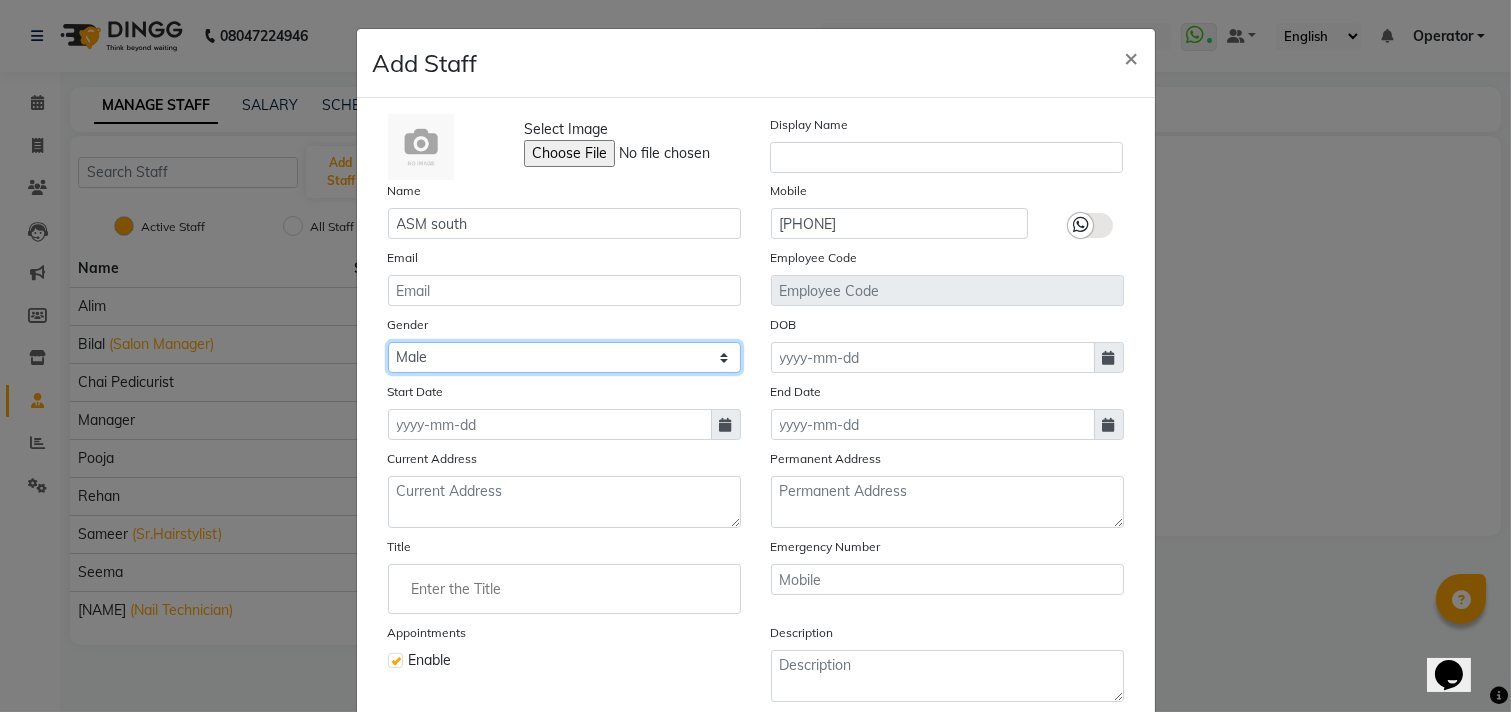 click on "Select Male Female Other Prefer Not To Say" 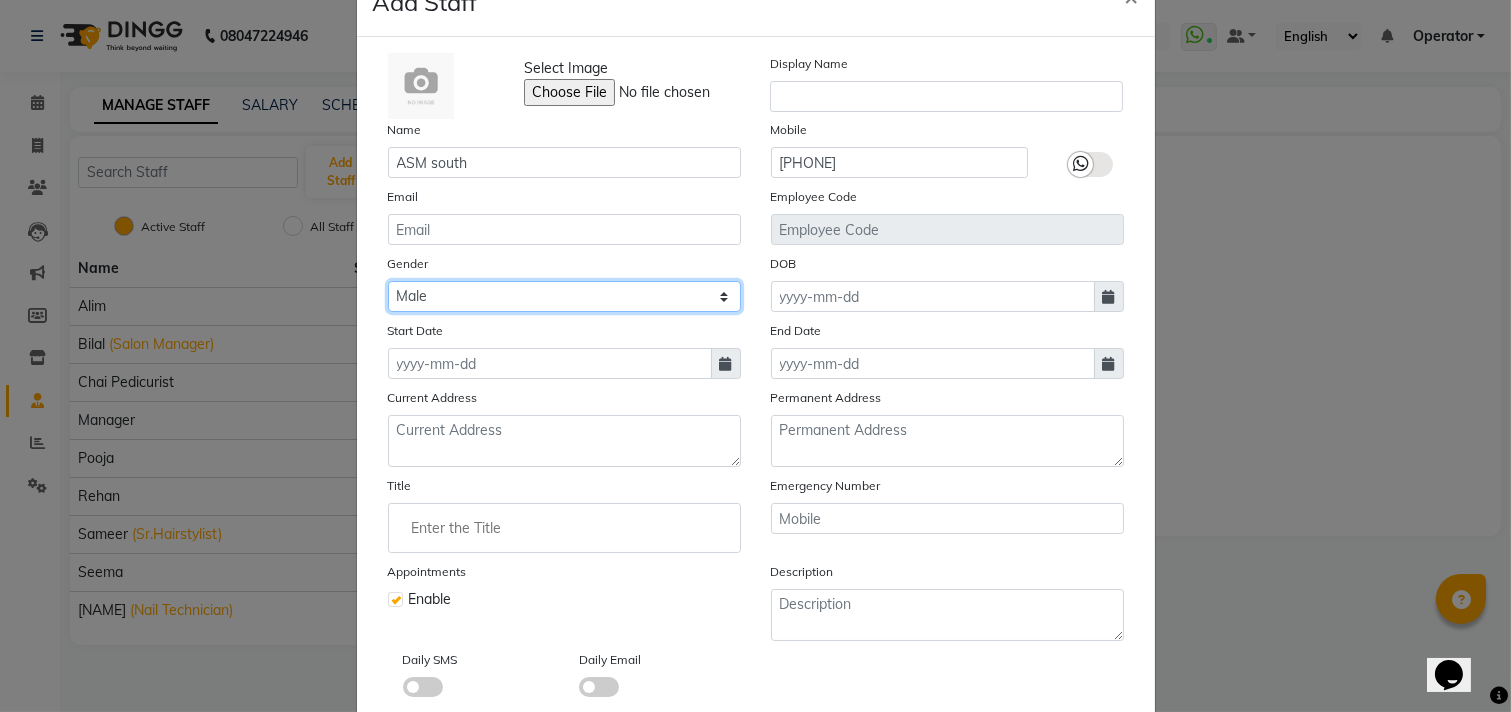 scroll, scrollTop: 172, scrollLeft: 0, axis: vertical 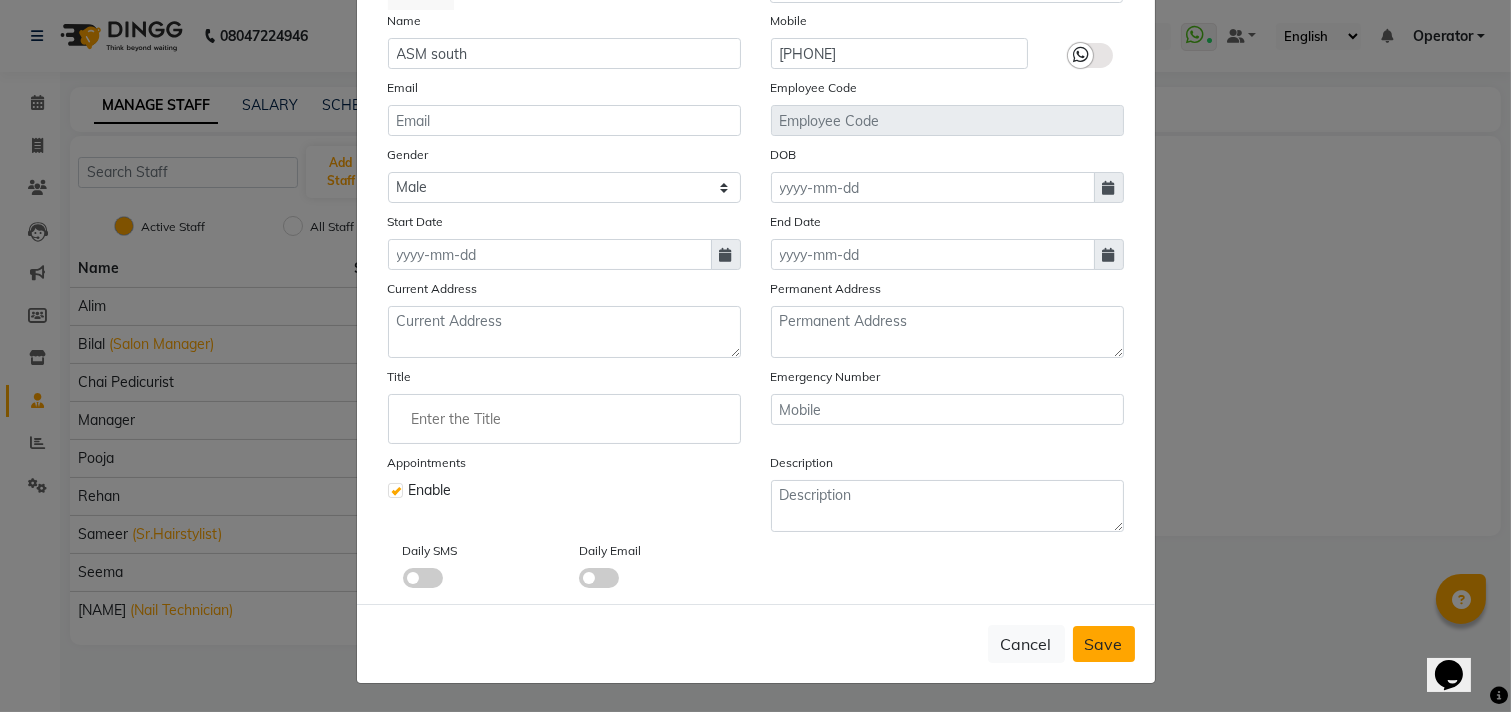 click on "Save" at bounding box center [1104, 644] 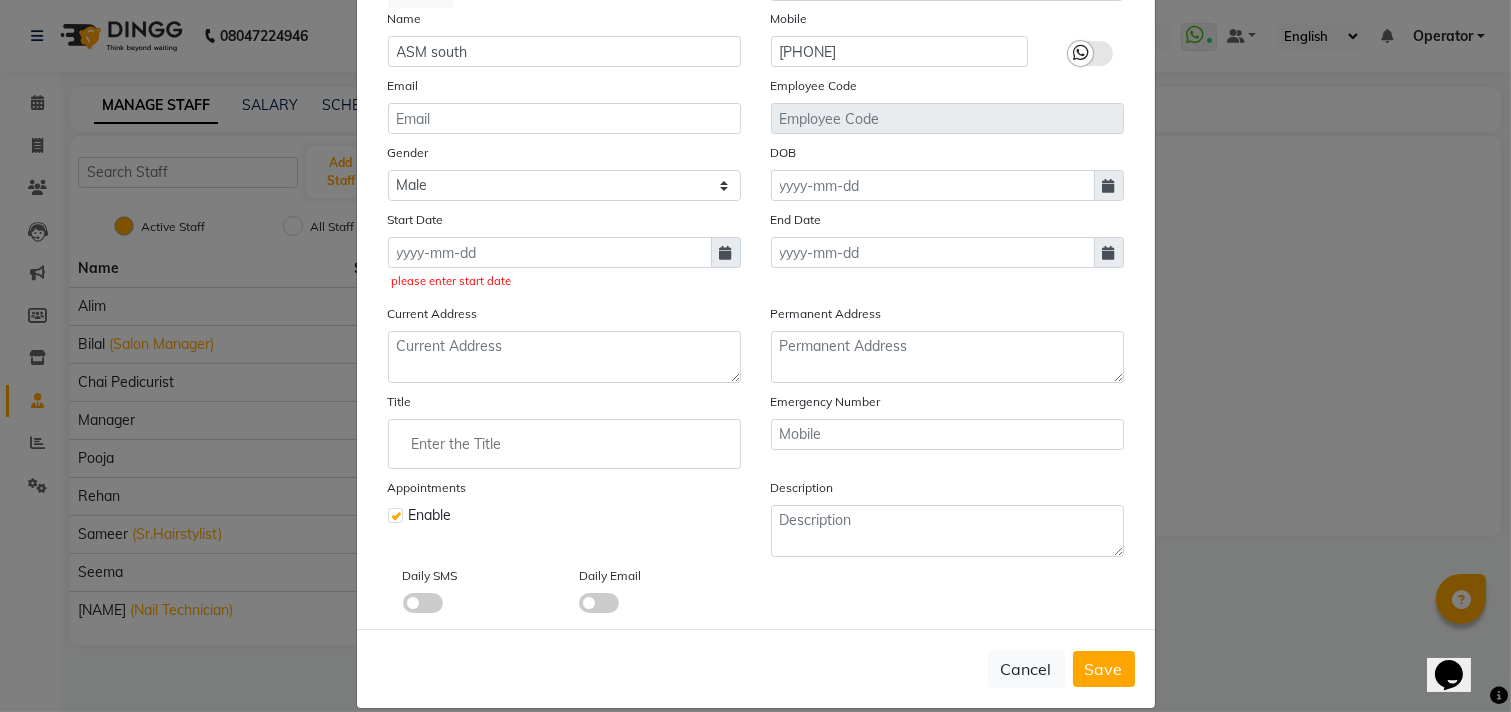 click 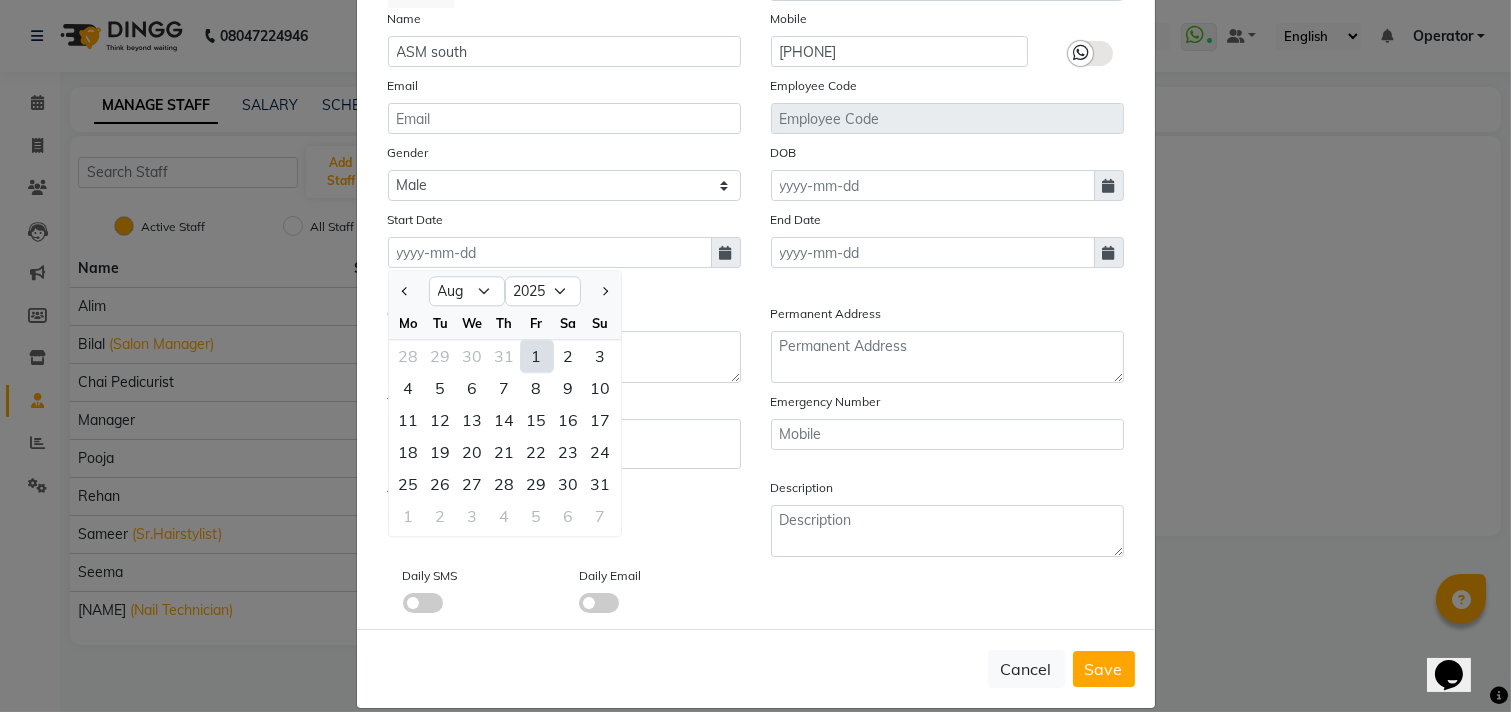 click on "1" 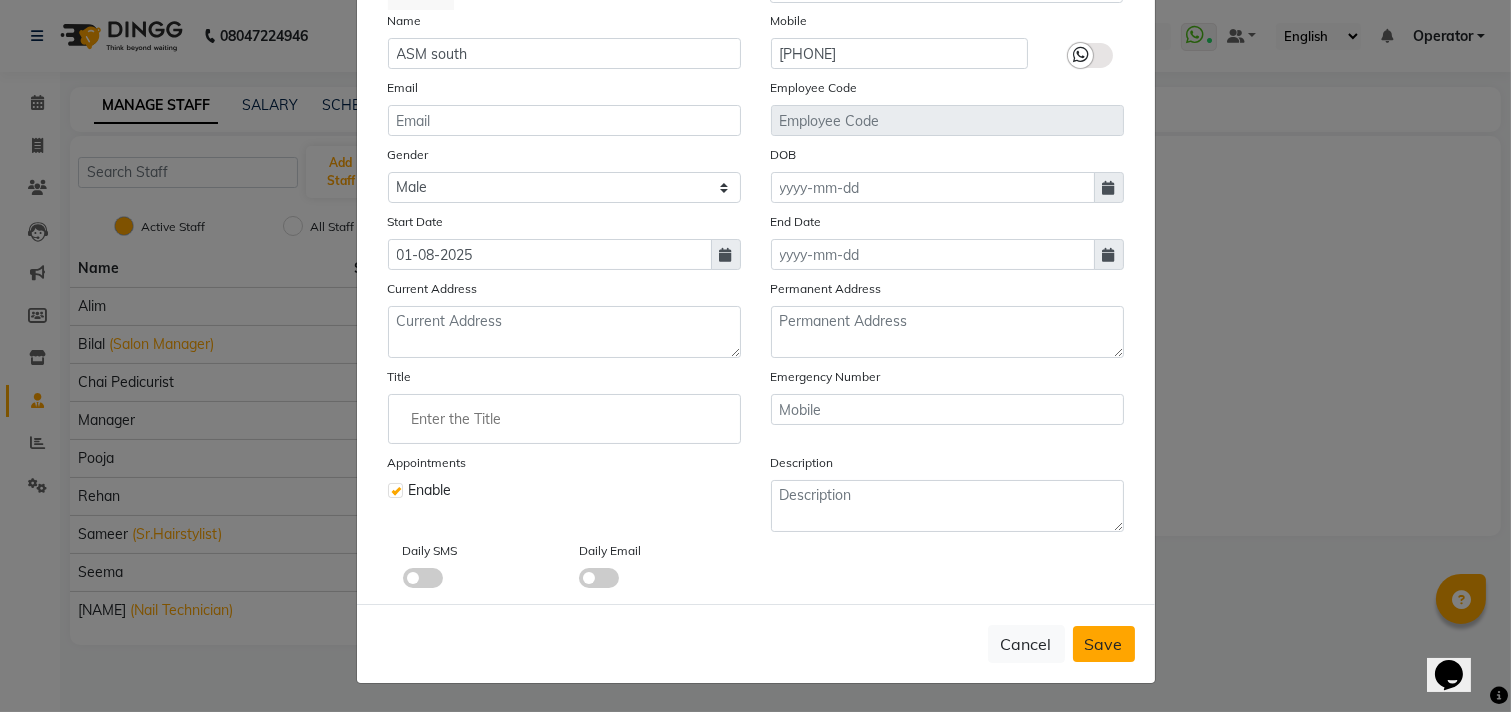 click on "Save" at bounding box center [1104, 644] 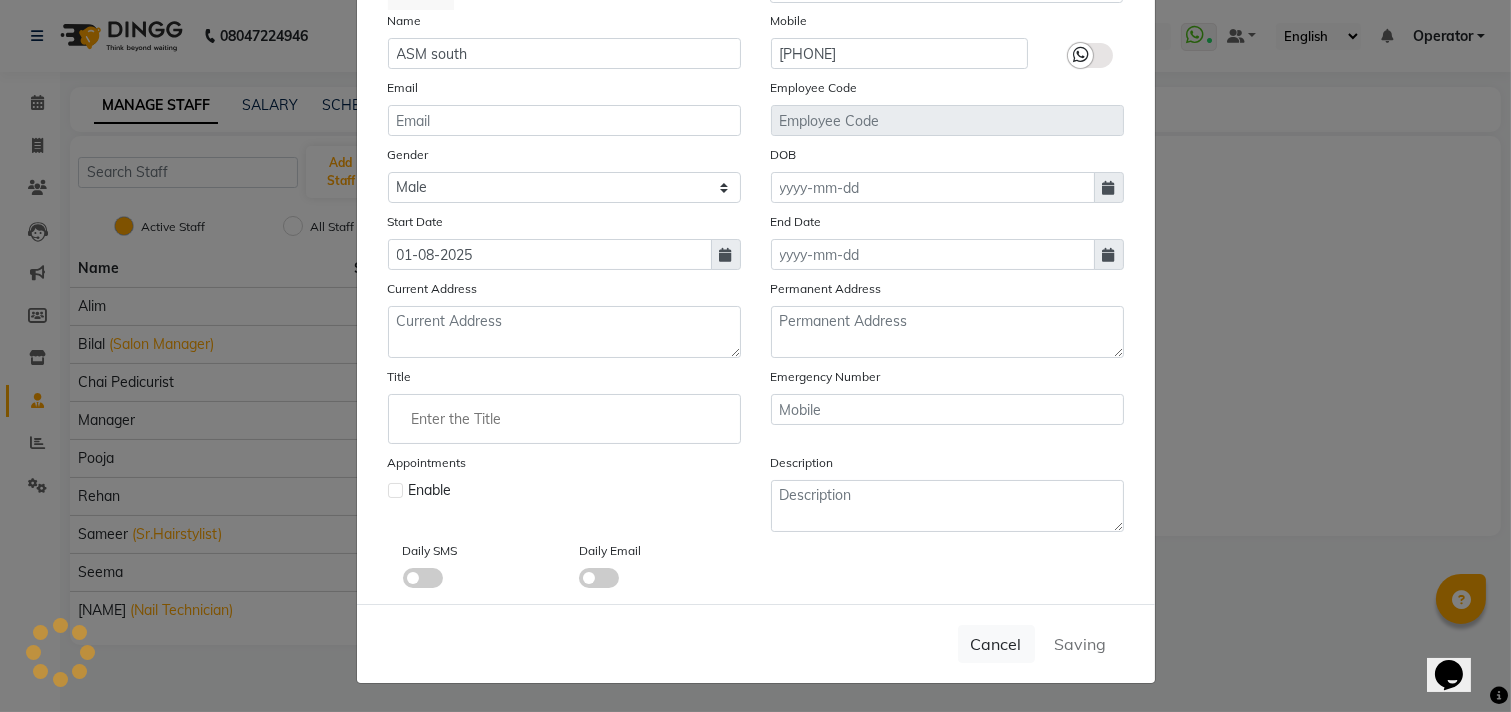 type 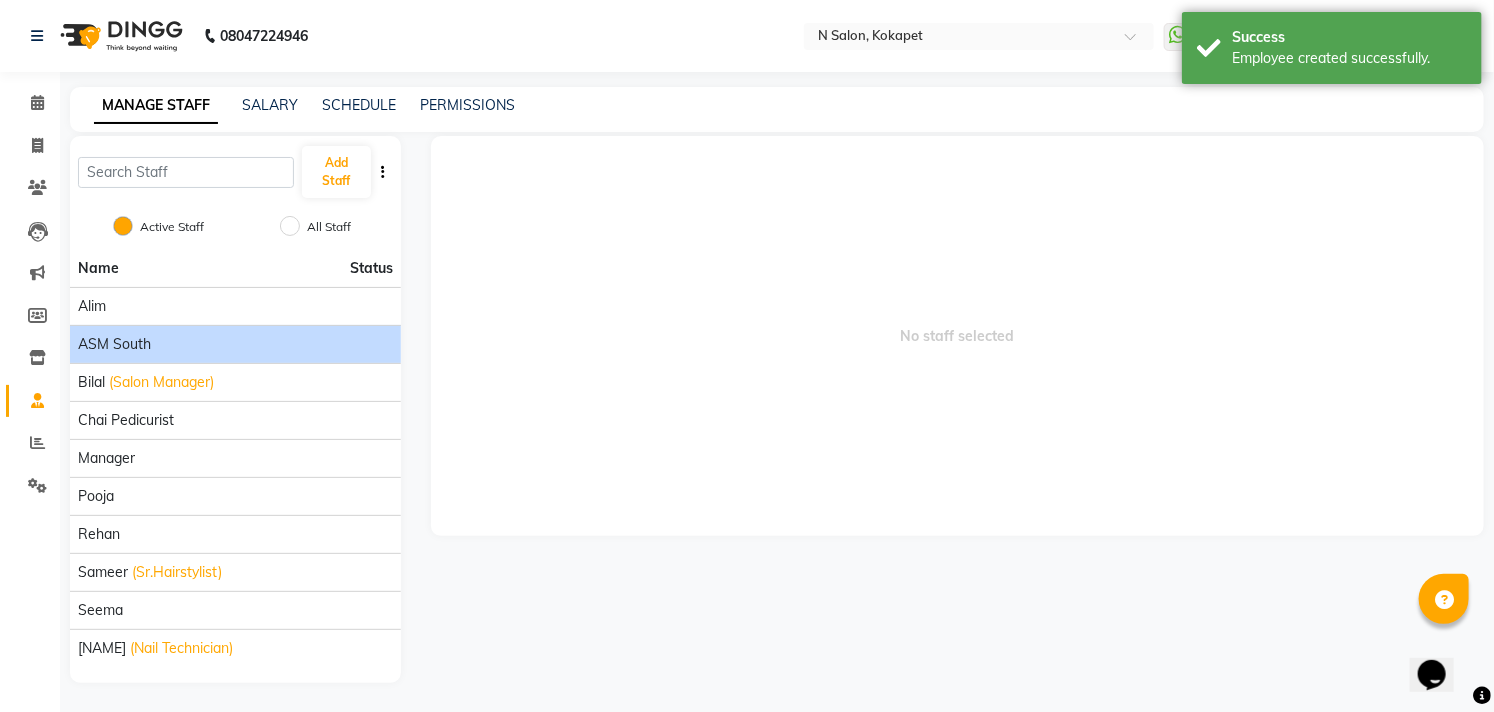 click on "ASM south" 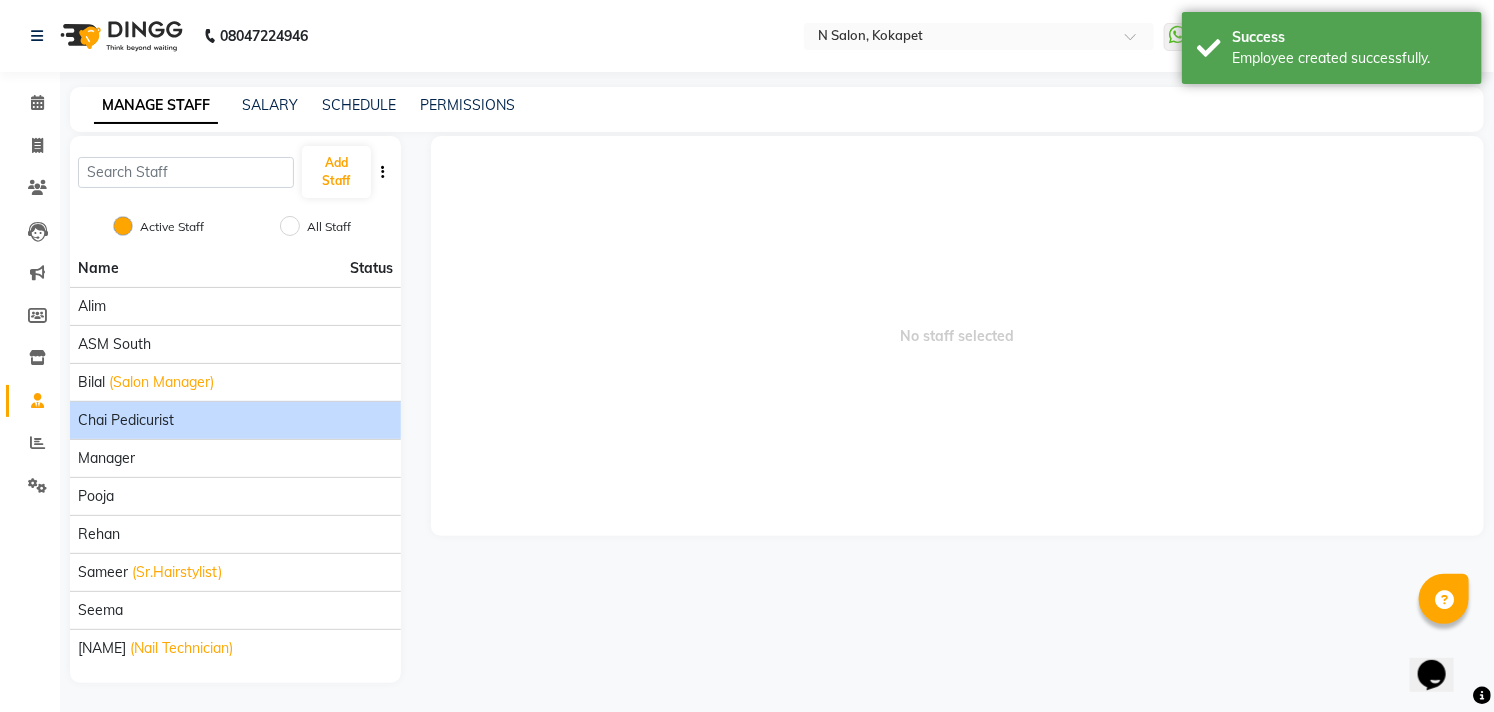 click on "chai pedicurist" 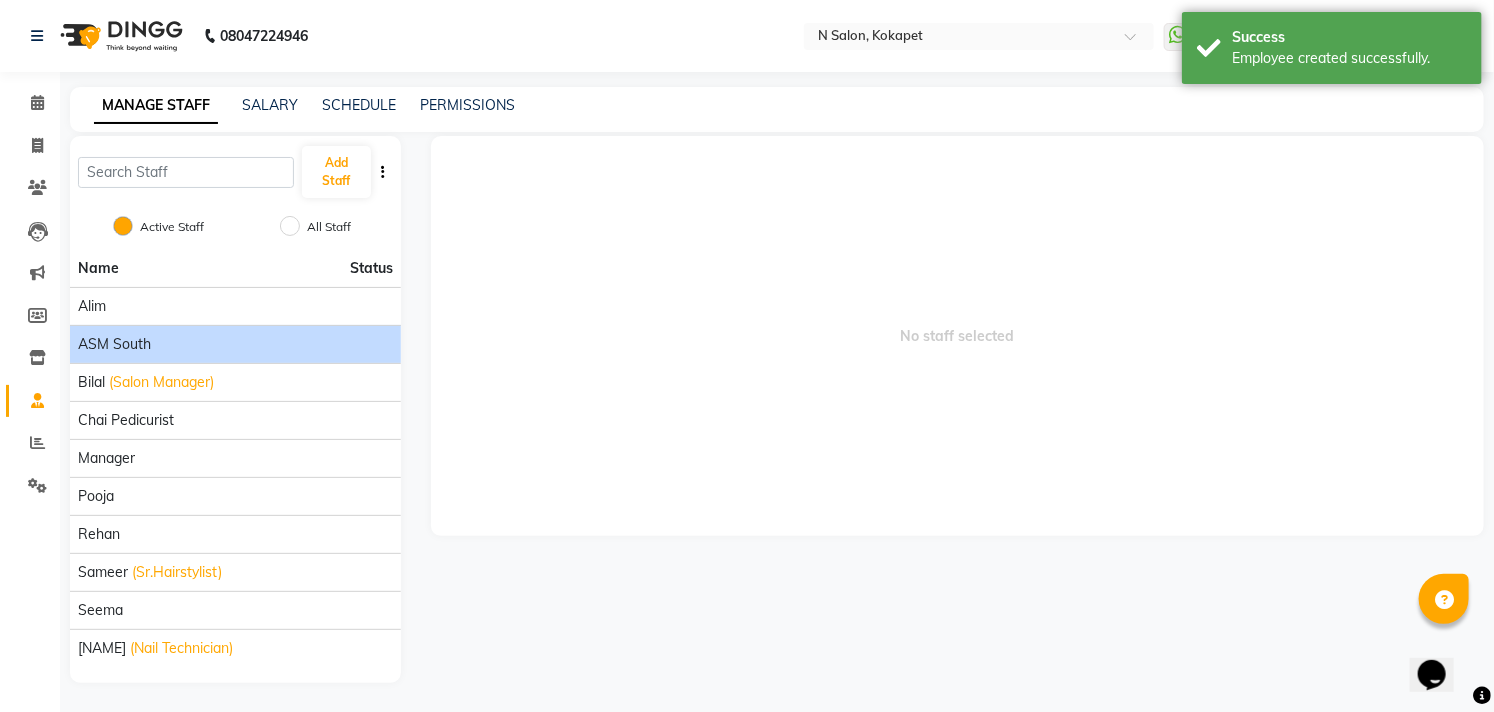 click on "ASM south" 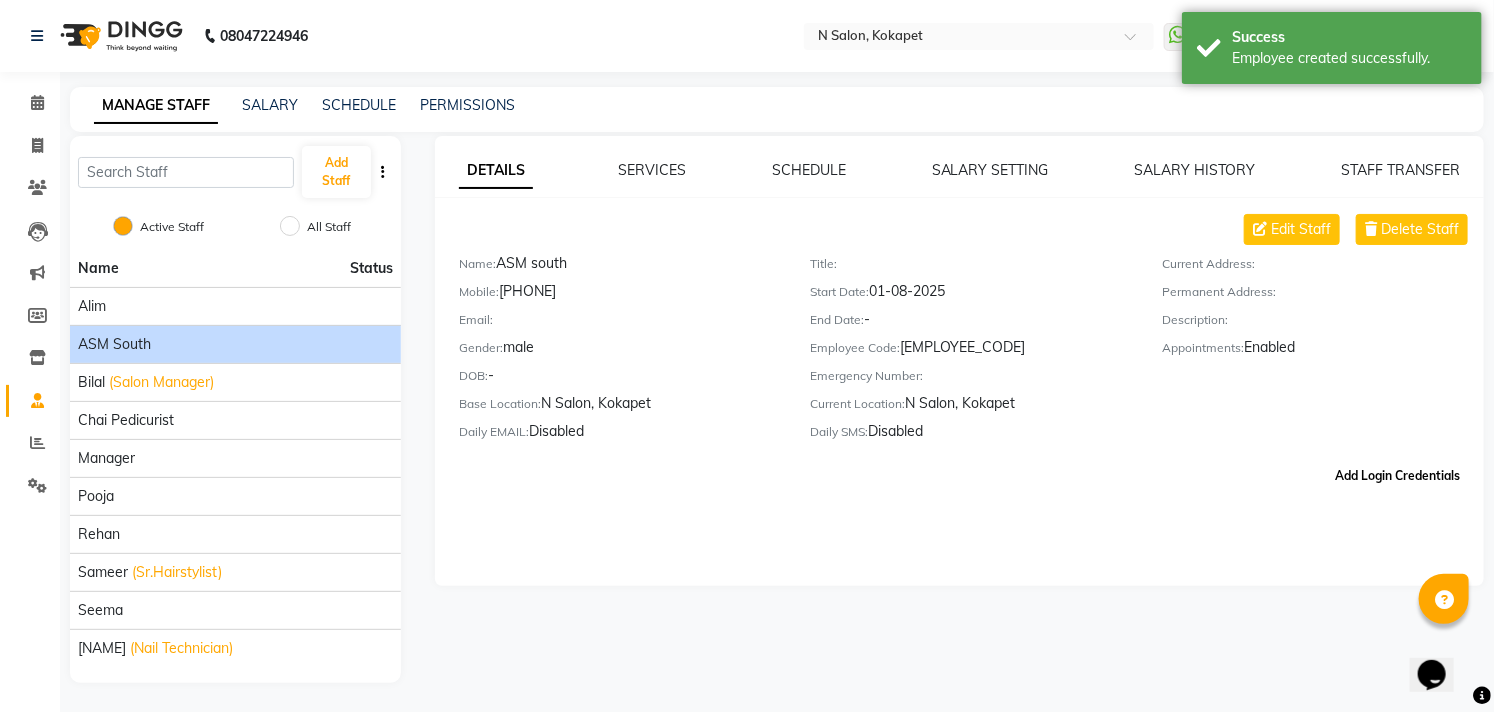 click on "Add Login Credentials" 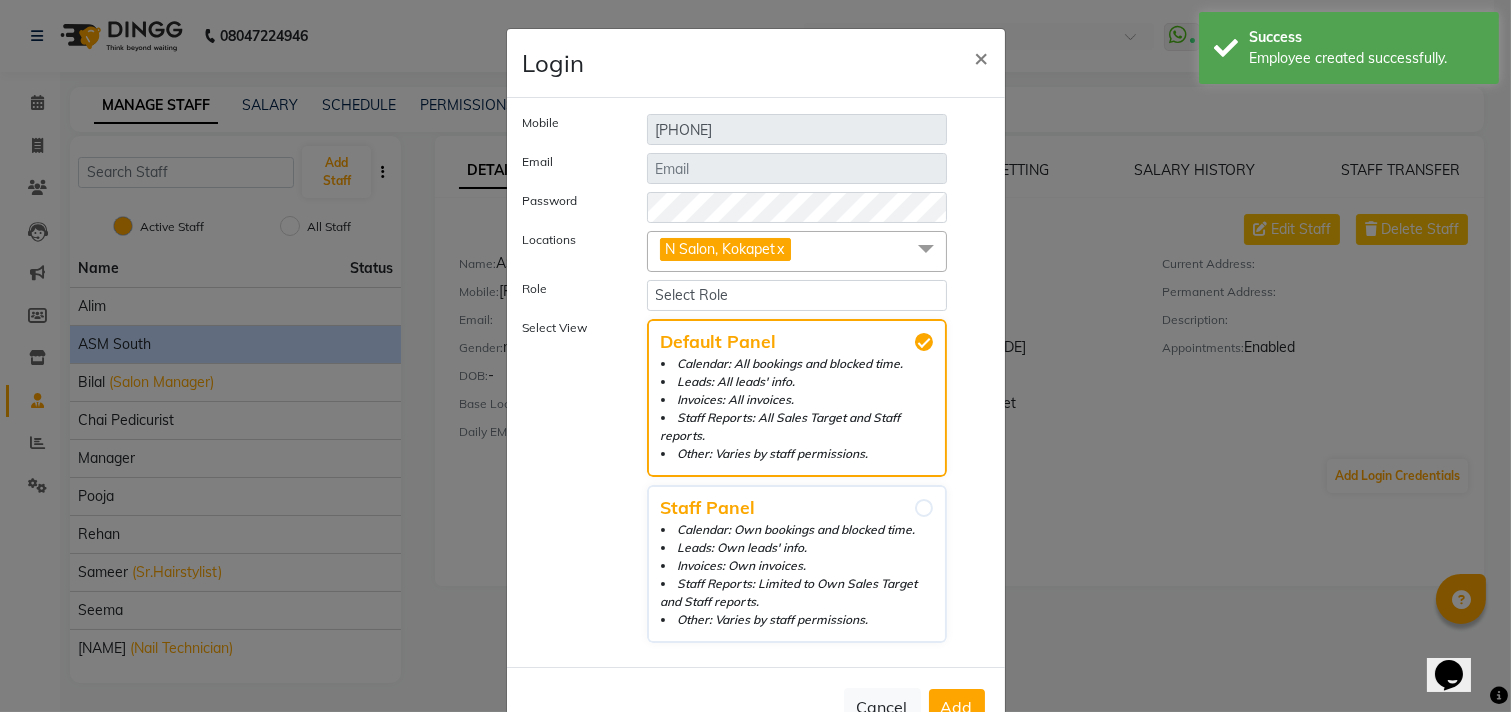 click on "Mobile [PHONE] Email Password Locations N Salon, Kokapet  x N Salon, Sarjapur Main Road N Salon, East Patel Nagar N Salon, Kasavanahalli N Salon, Kokapet Hotel Ginni , CDA Sec:-6 CUTTACK  Role Select Role Admin Owner Select View Default Panel Calendar: All bookings and blocked time. Leads: All leads' info. Invoices: All invoices. Staff Reports: All Sales Target and Staff reports. Other: Varies by staff permissions. Staff Panel Calendar: Own bookings and blocked time. Leads: Own leads' info. Invoices: Own invoices. Staff Reports: Limited to Own Sales Target and Staff reports. Other: Varies by staff permissions." 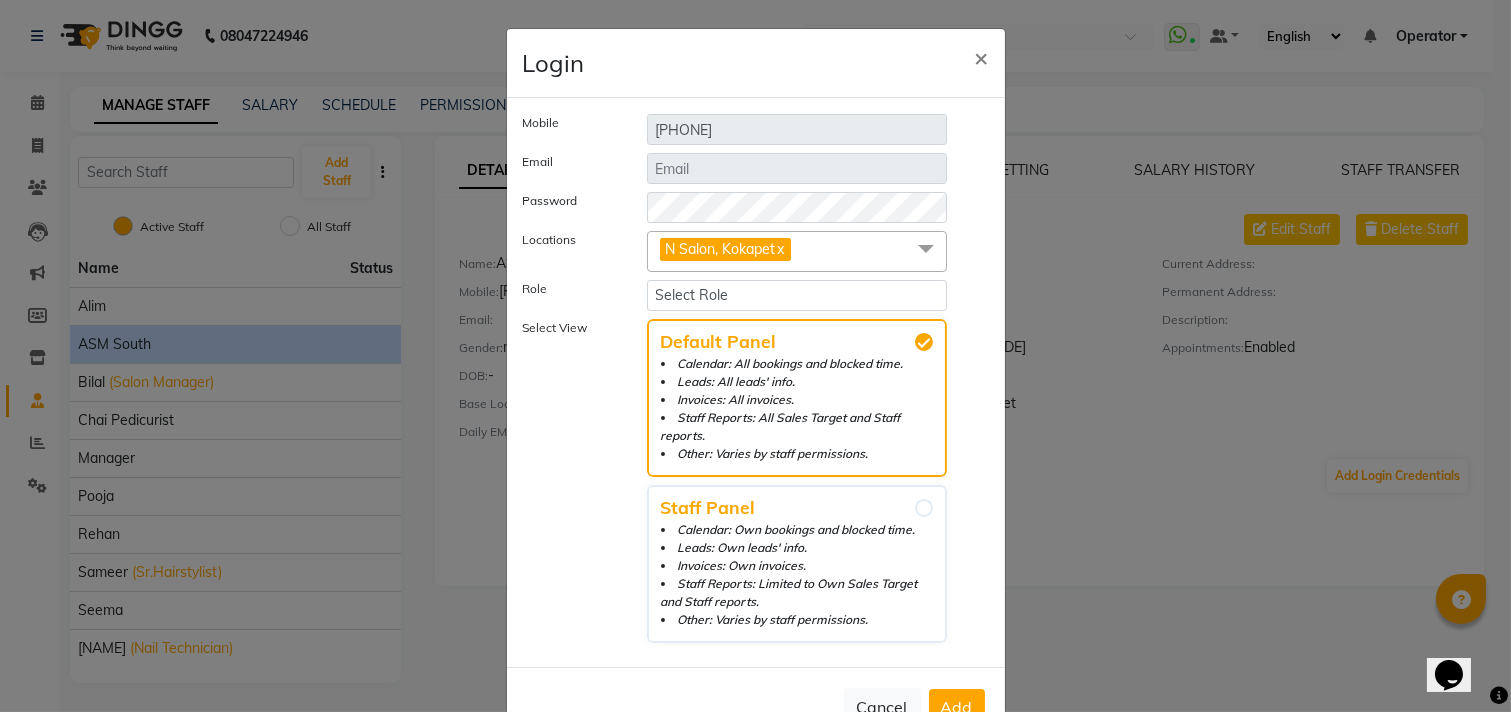 click on "Add" 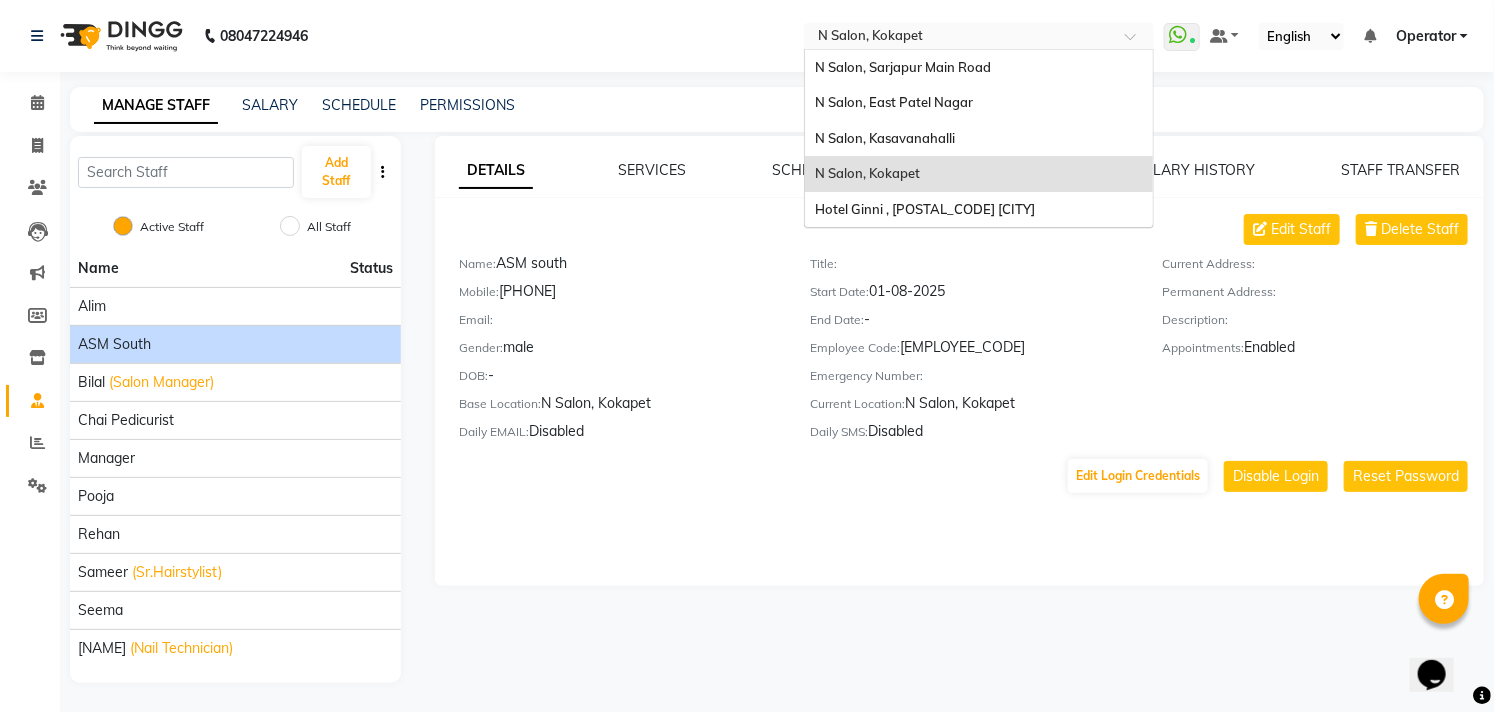 click at bounding box center [959, 38] 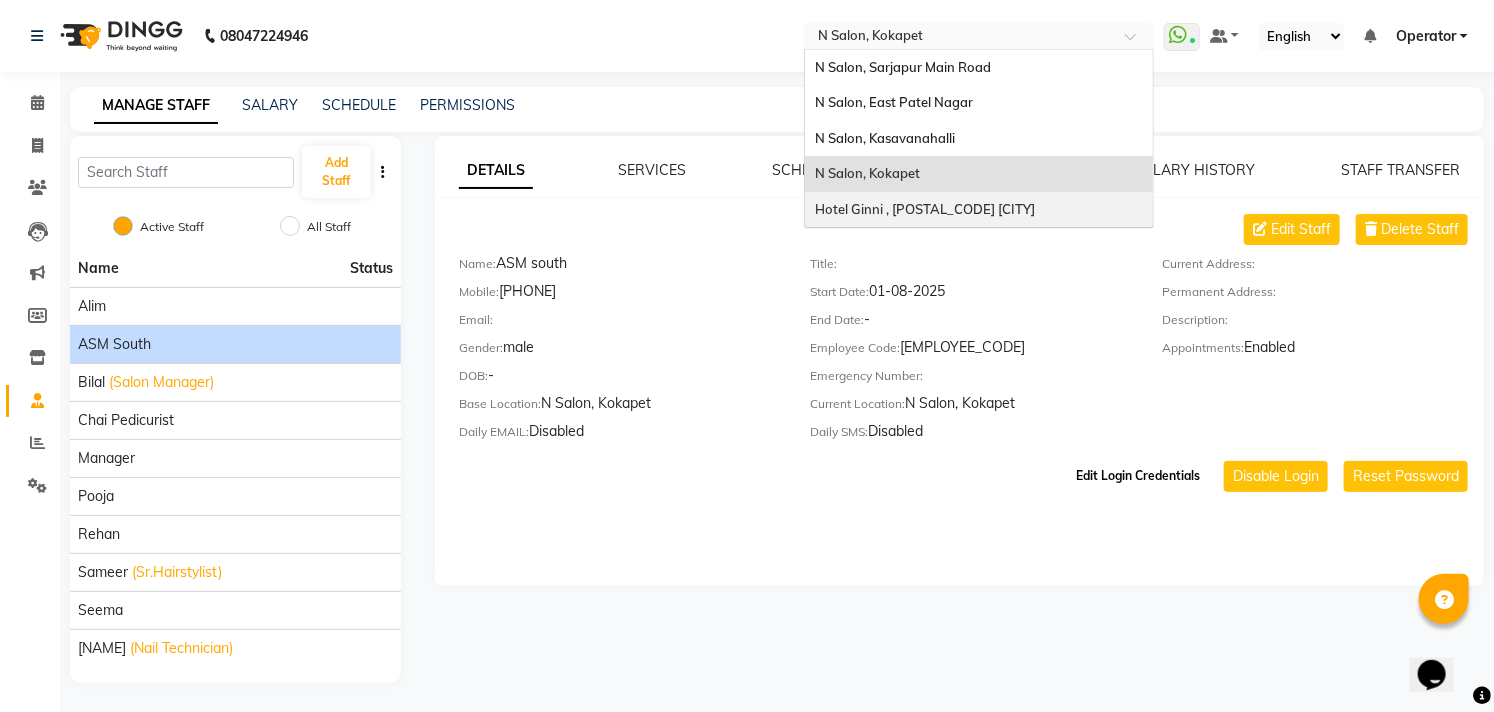 click on "Edit Login Credentials" 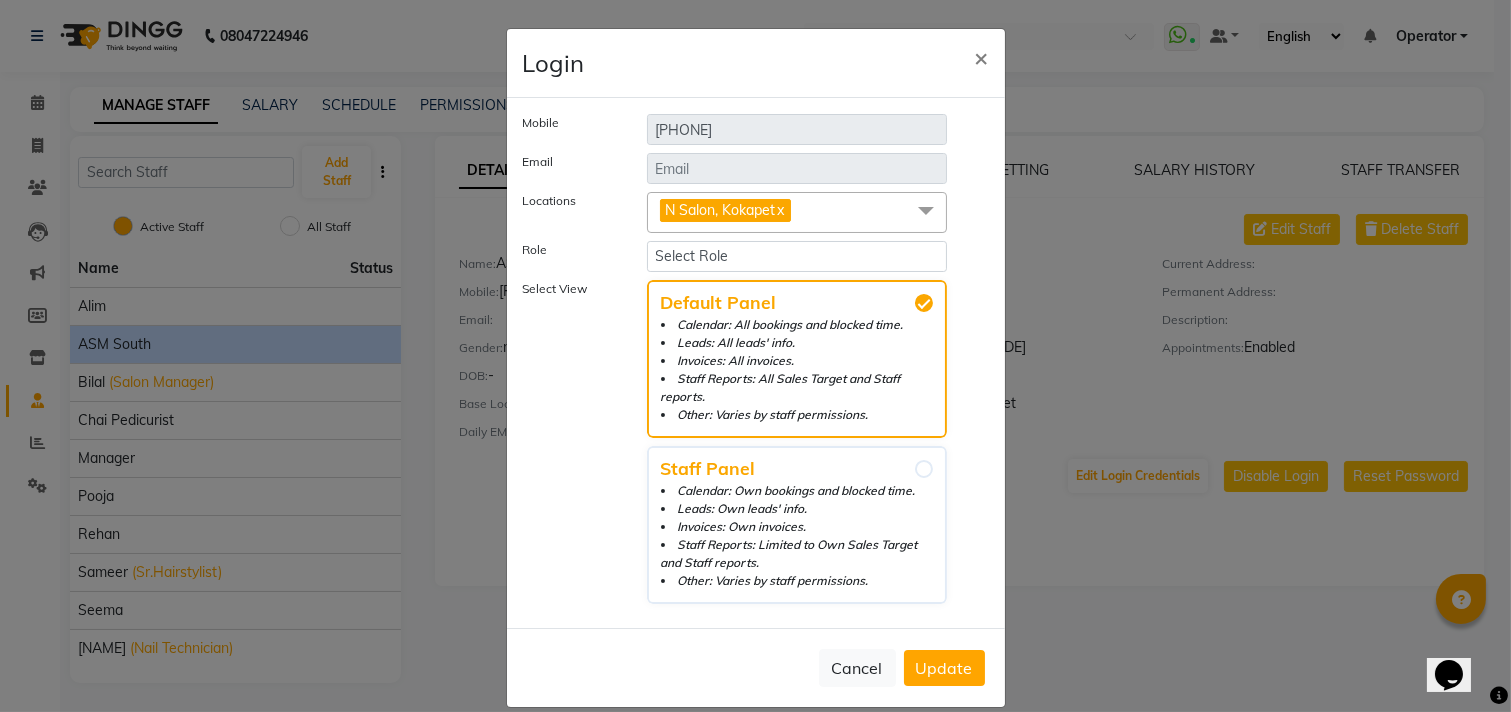 click 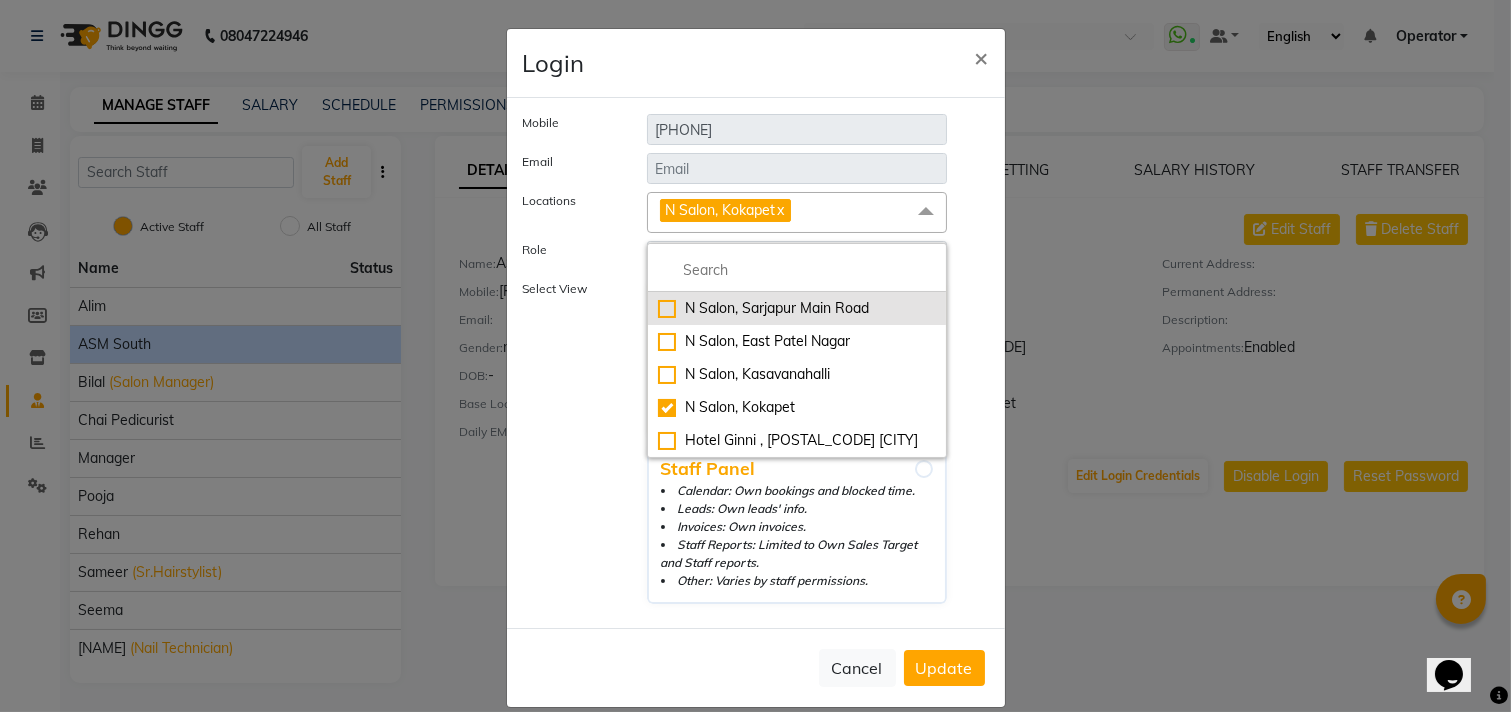 click on "N Salon, Sarjapur Main Road" 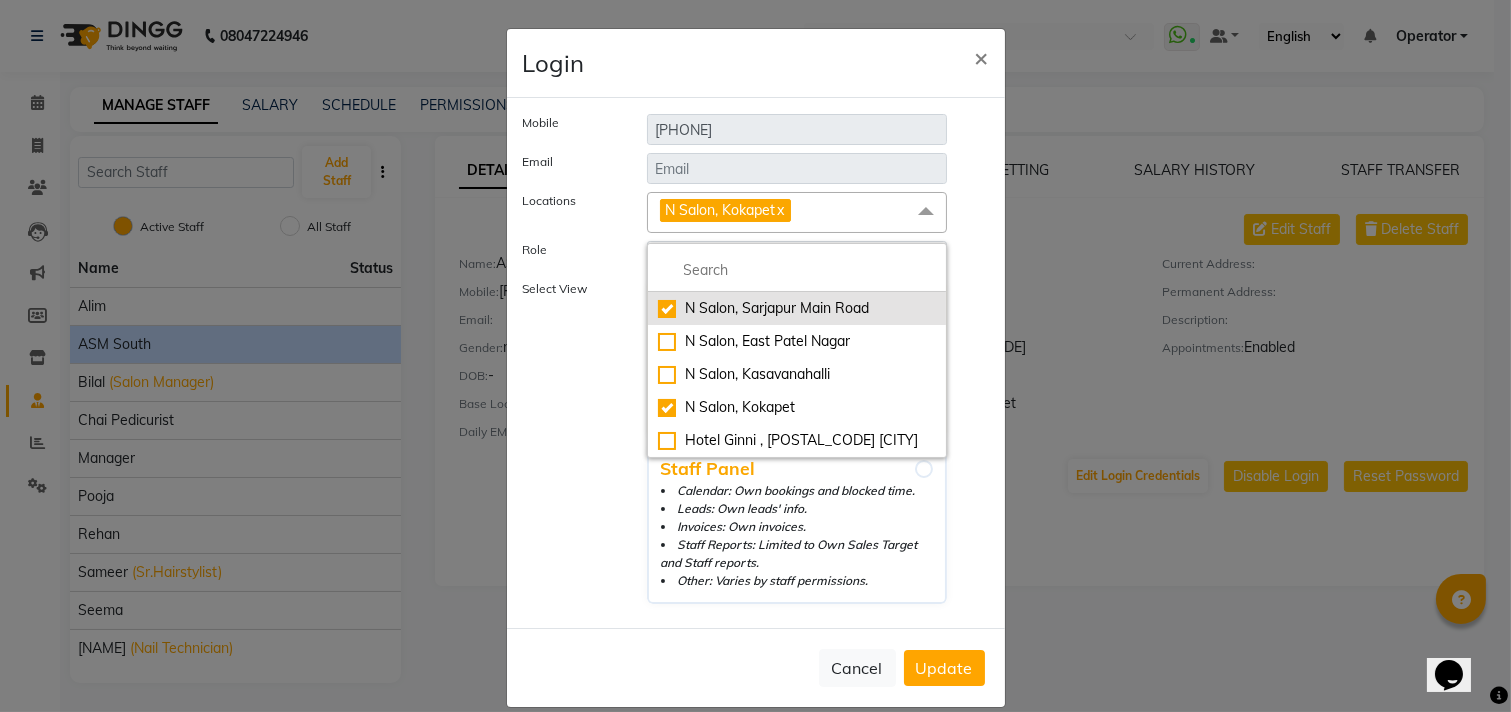 checkbox on "true" 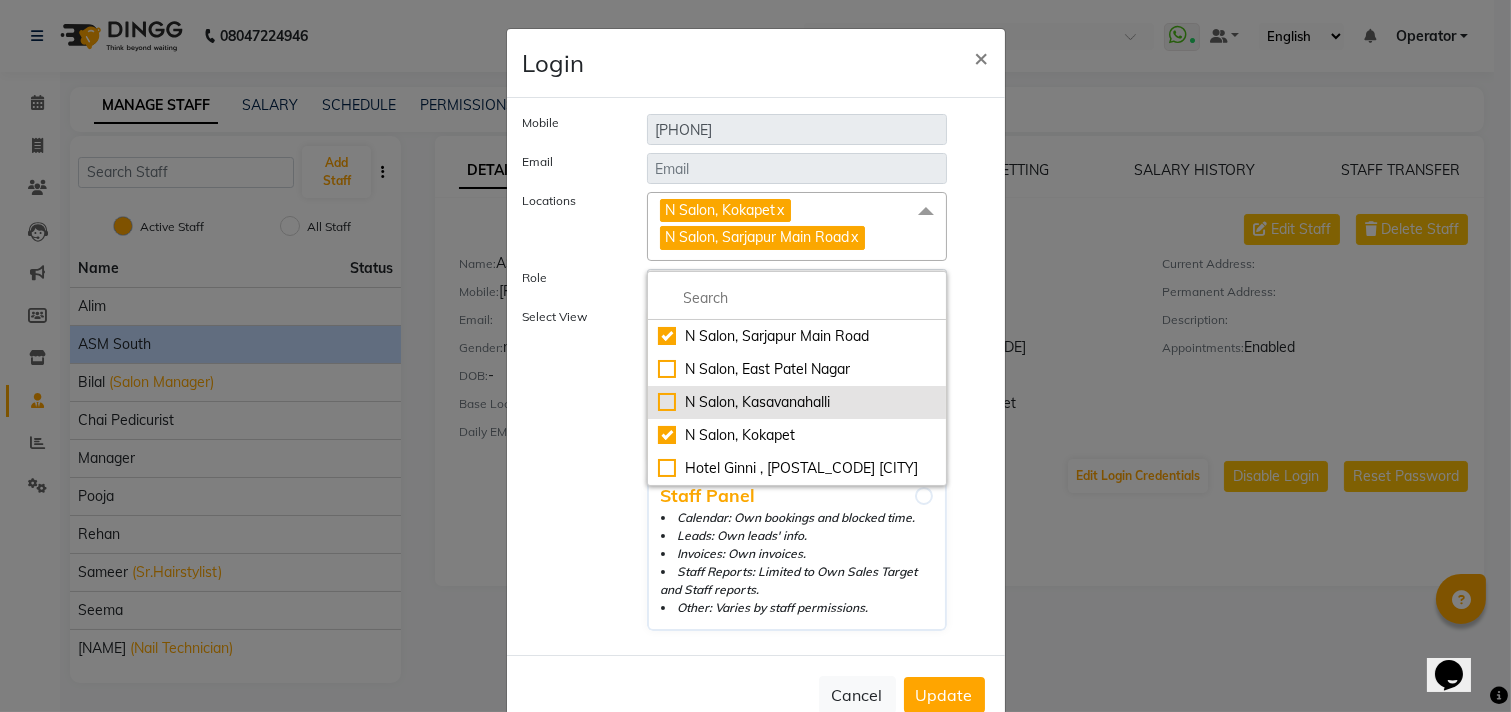 click on "N Salon, Kasavanahalli" 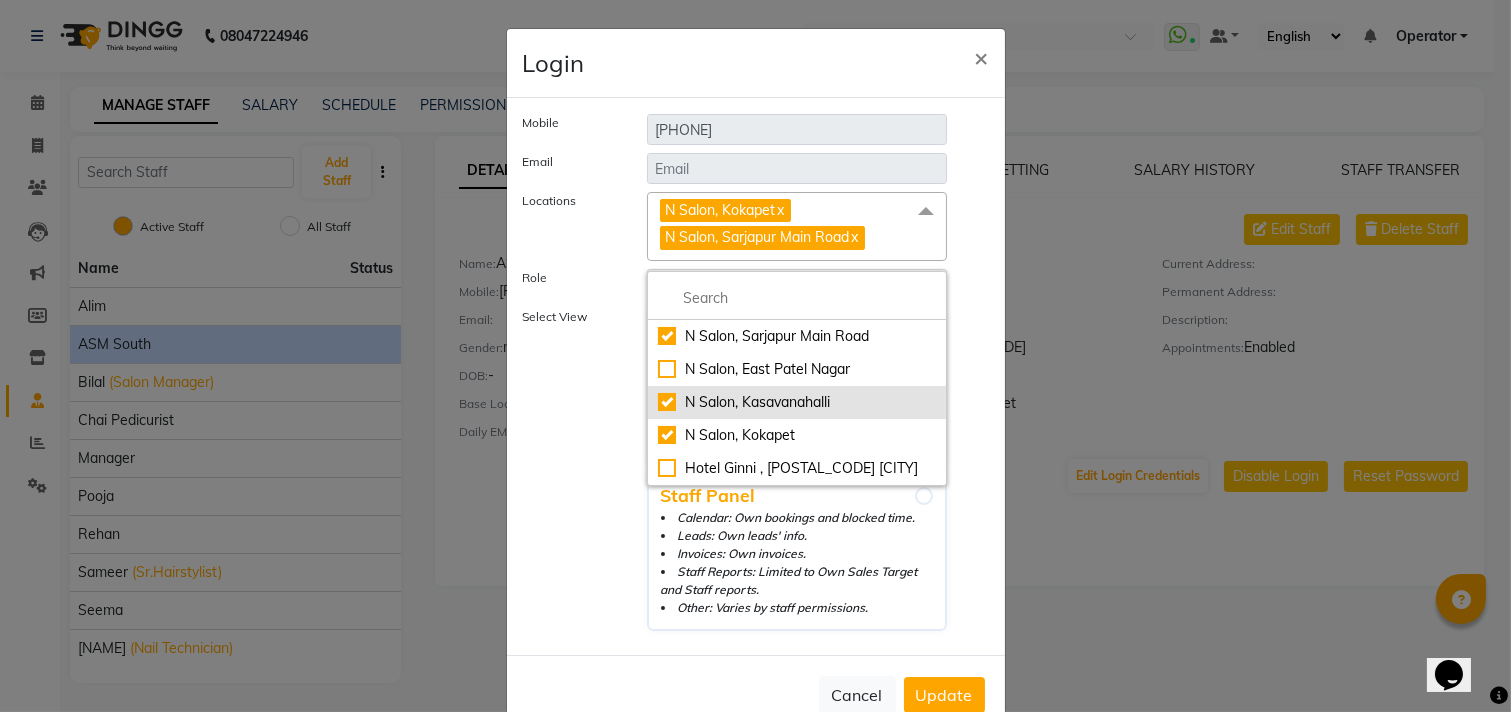 checkbox on "true" 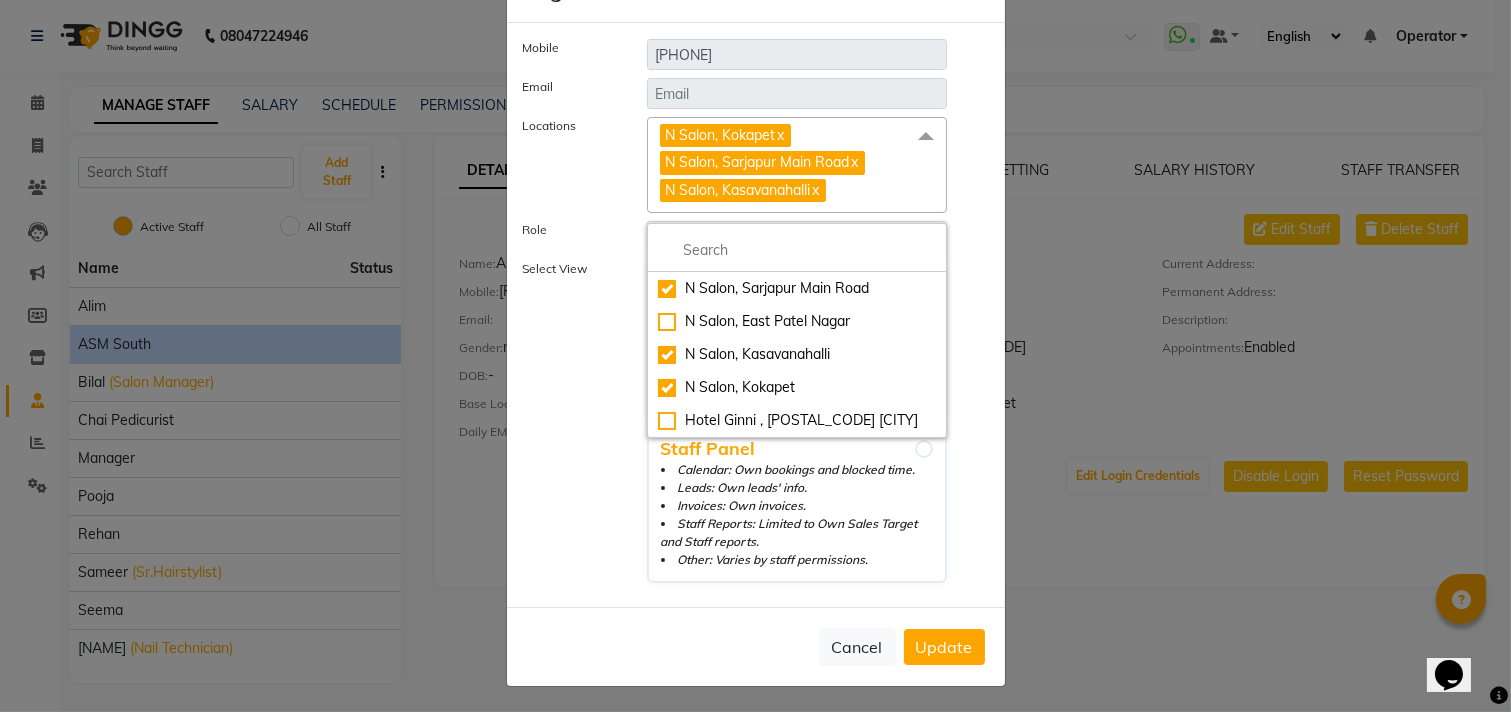 click on "Update" 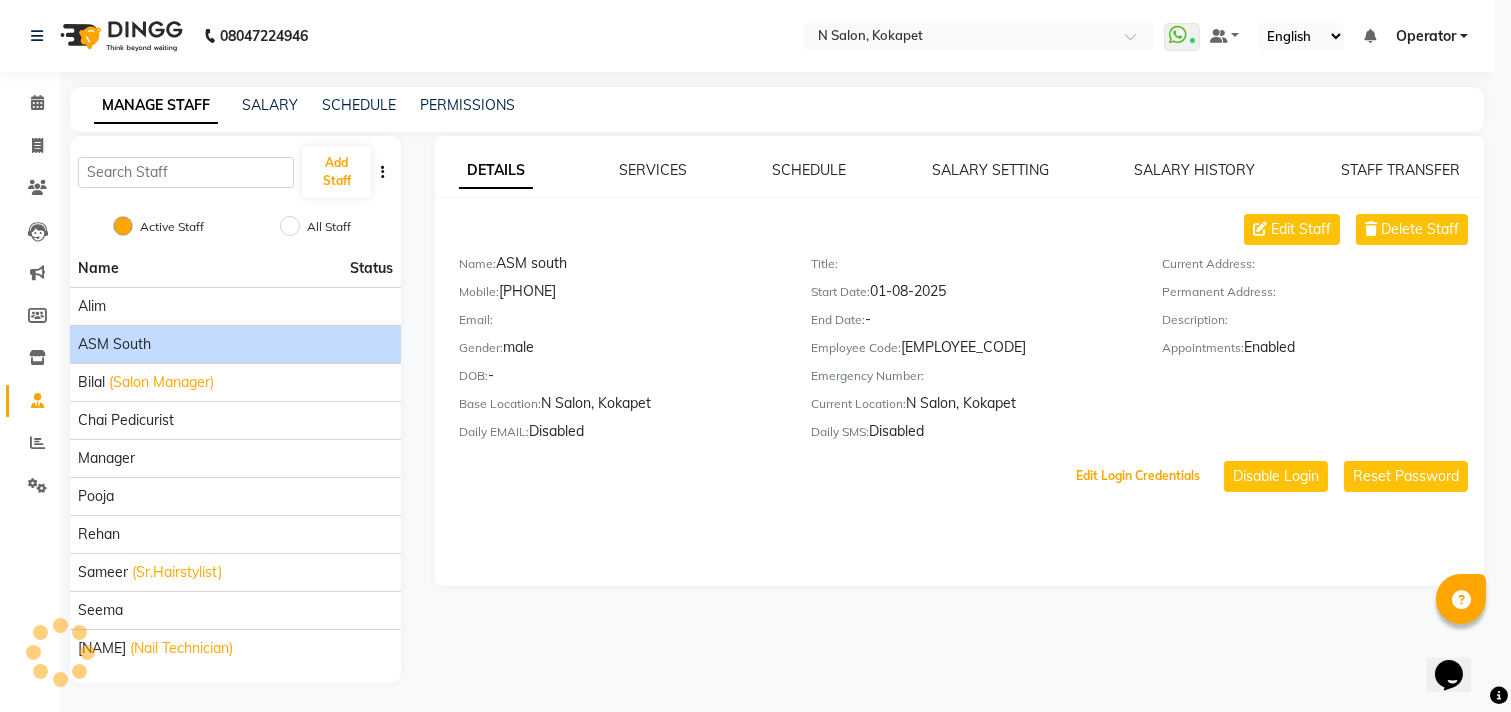 scroll, scrollTop: 53, scrollLeft: 0, axis: vertical 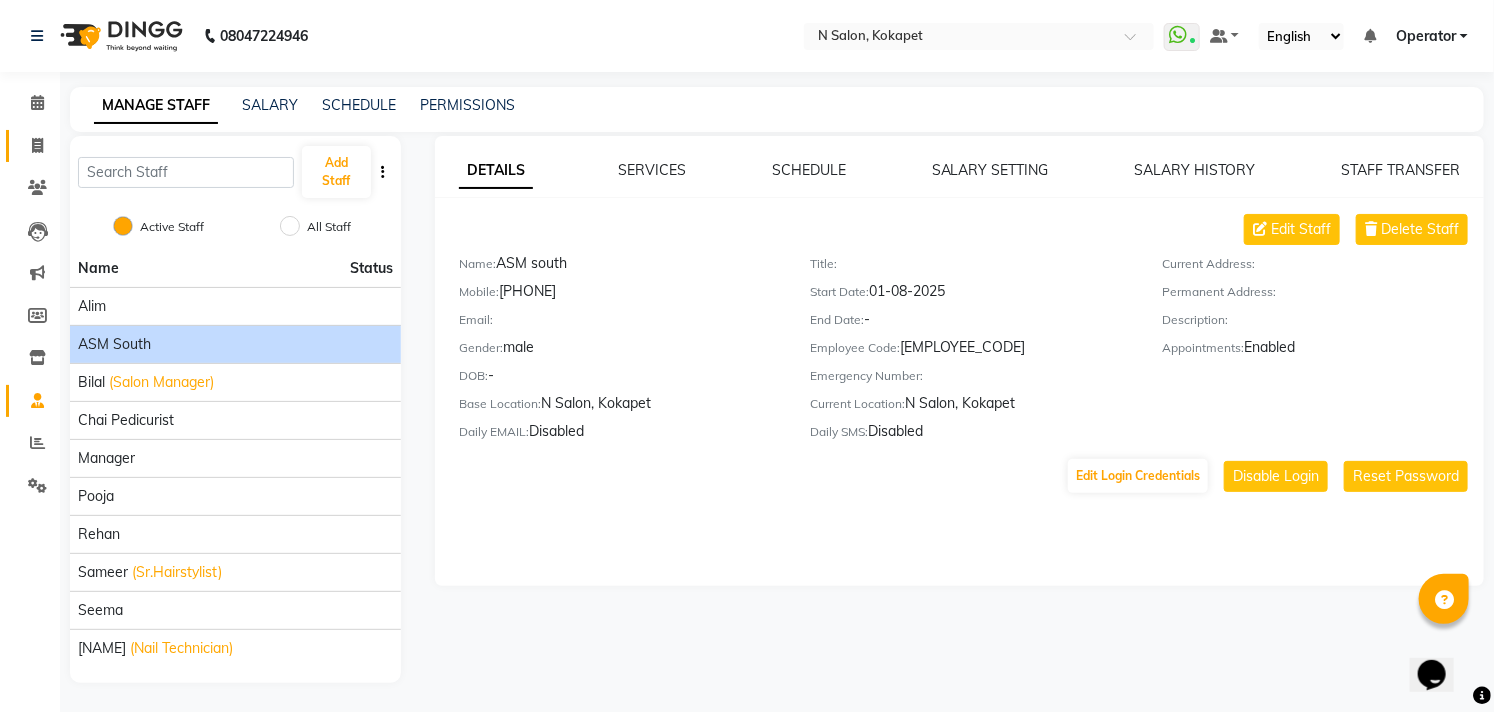 click on "Invoice" 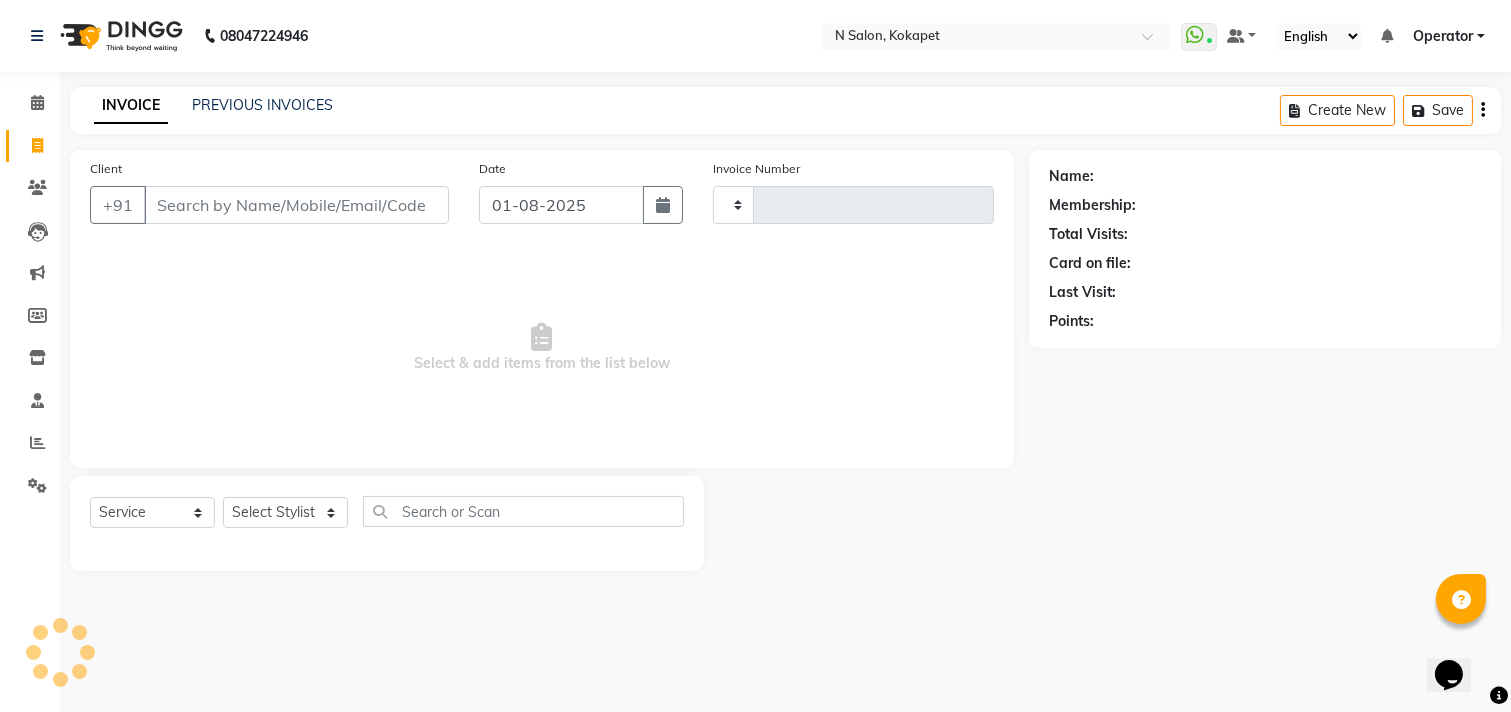 type on "1053" 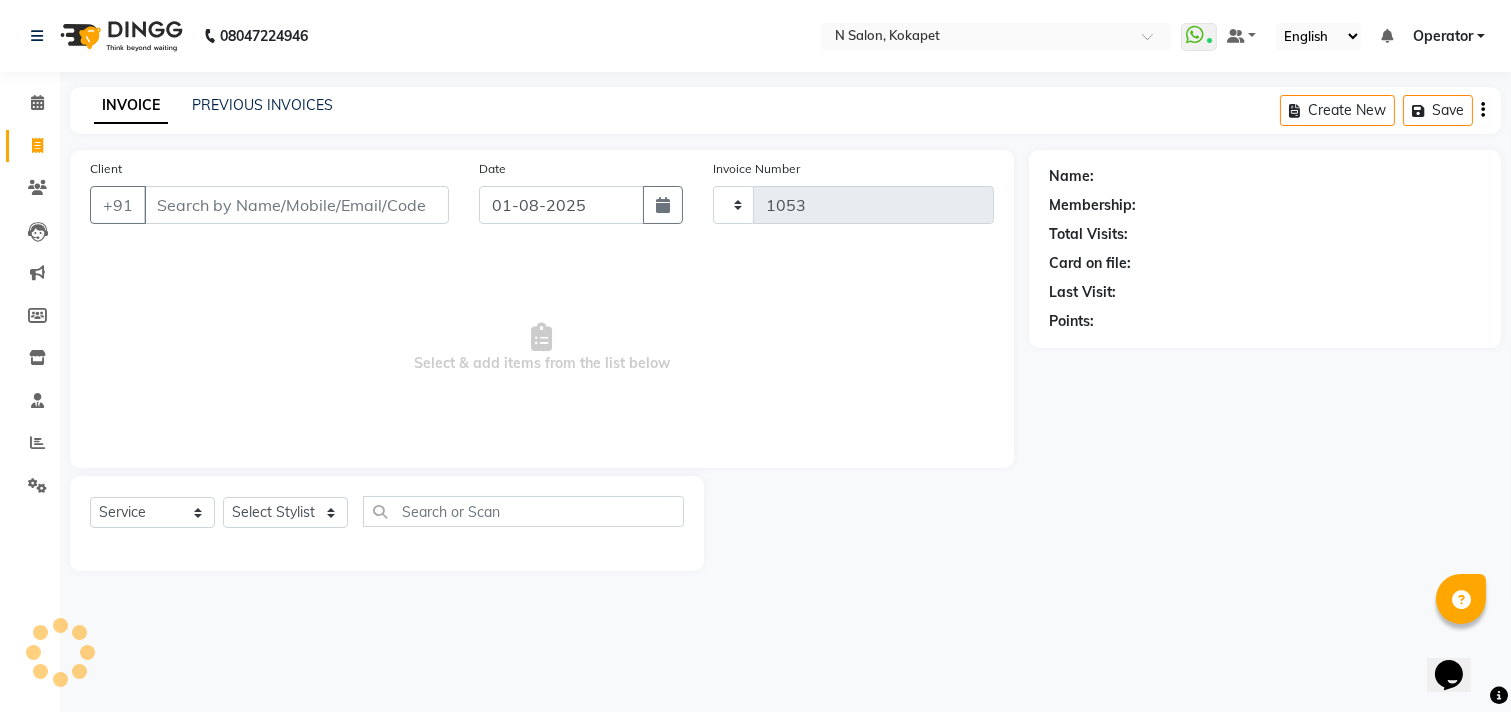 select on "7256" 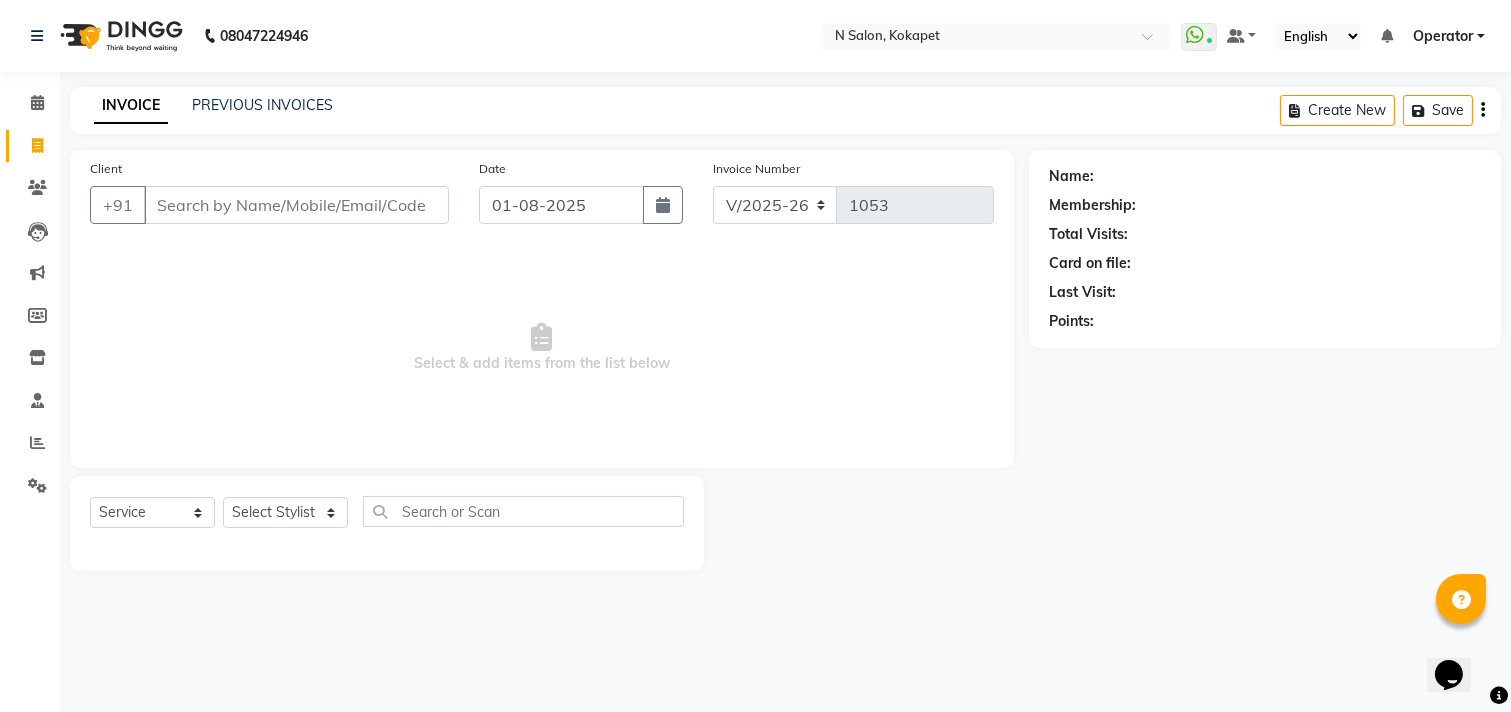click on "Operator" at bounding box center [1443, 36] 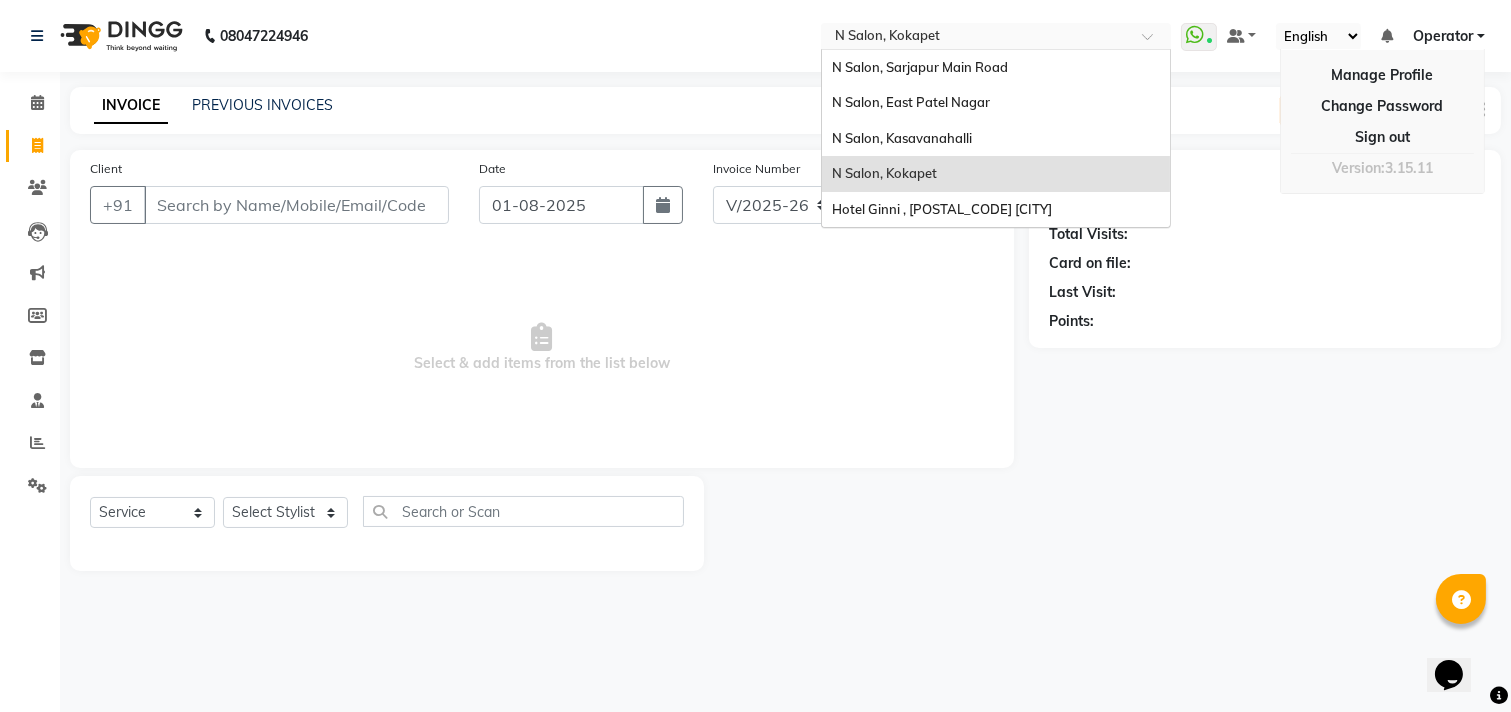 click at bounding box center [996, 38] 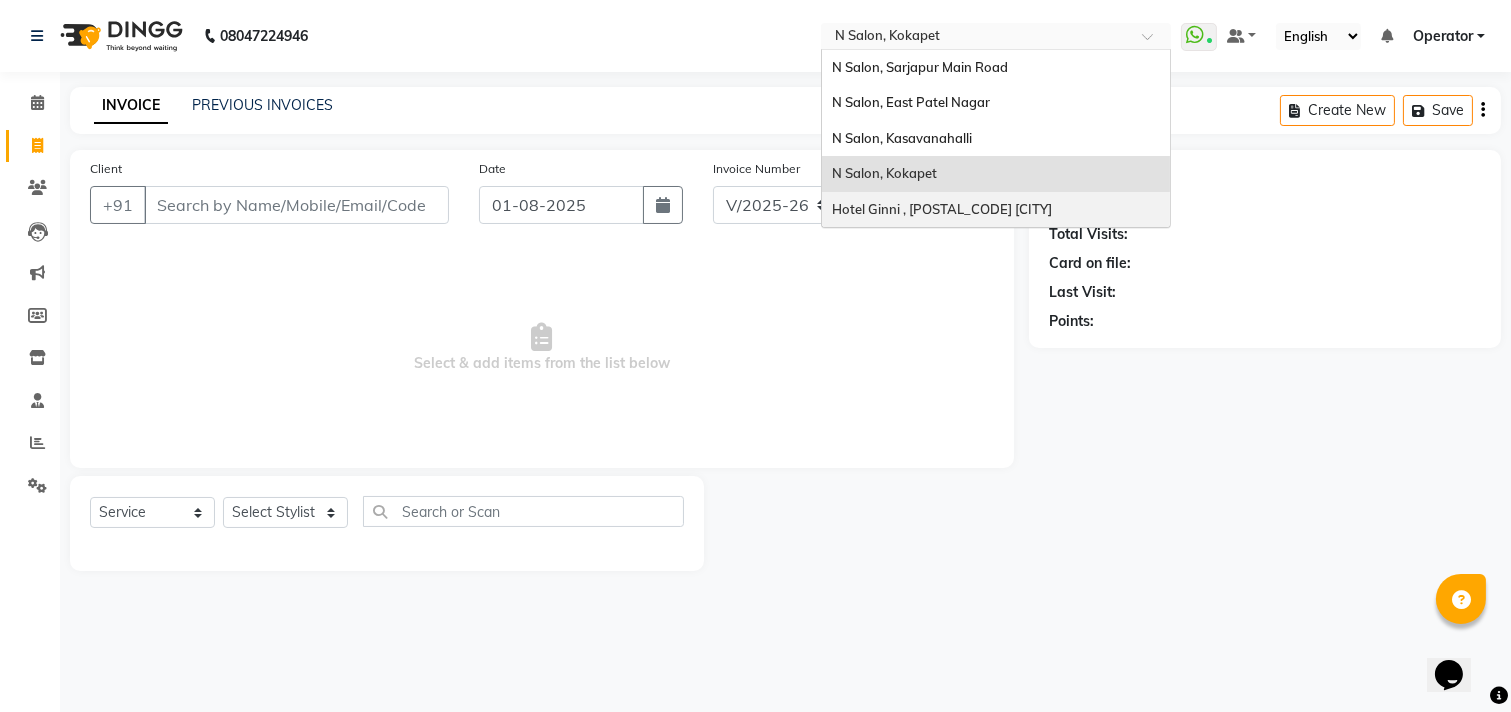 click on "Name: Membership: Total Visits: Card on file: Last Visit:  Points:" 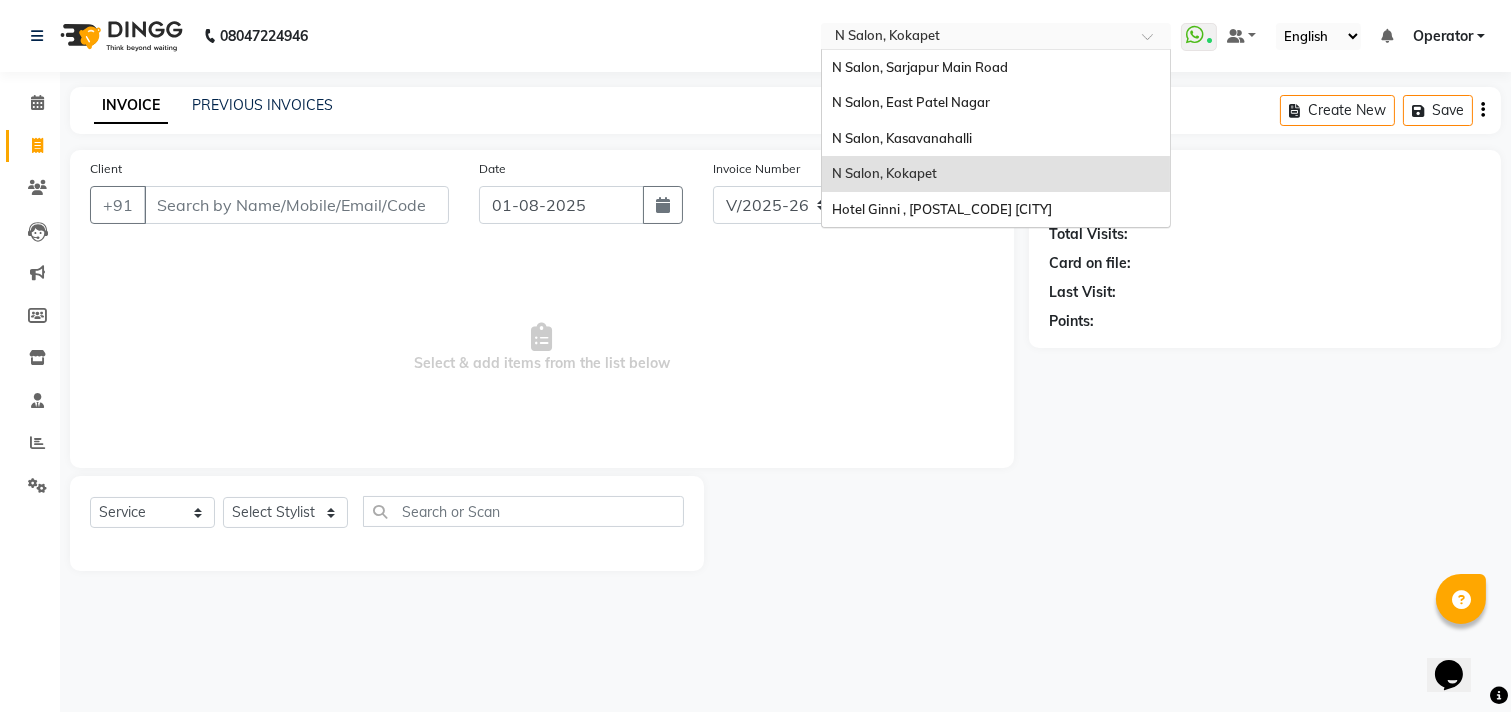 click at bounding box center (976, 38) 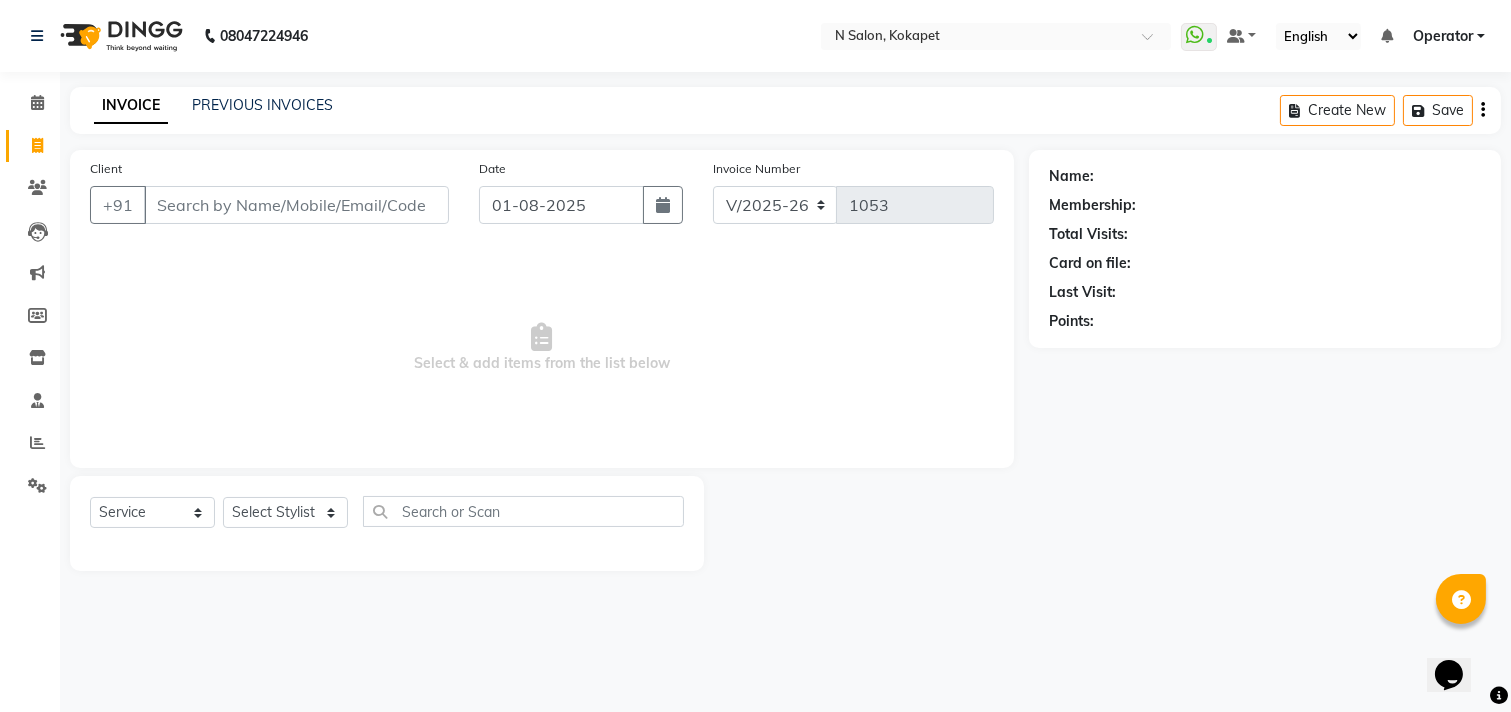 click on "[POSTAL_CODE]47224946 Select Location × N Salon, Kokapet  WhatsApp Status  ✕ Status:  Connected Most Recent Message: 31-07-2025     08:30 PM Recent Service Activity: 01-08-2025     12:26 PM Default Panel My Panel English ENGLISH Español العربية मराठी हिंदी ગુજરાતી தமிழ் 中文 Notifications nothing to show Operator Manage Profile Change Password Sign out  Version:3.15.11" 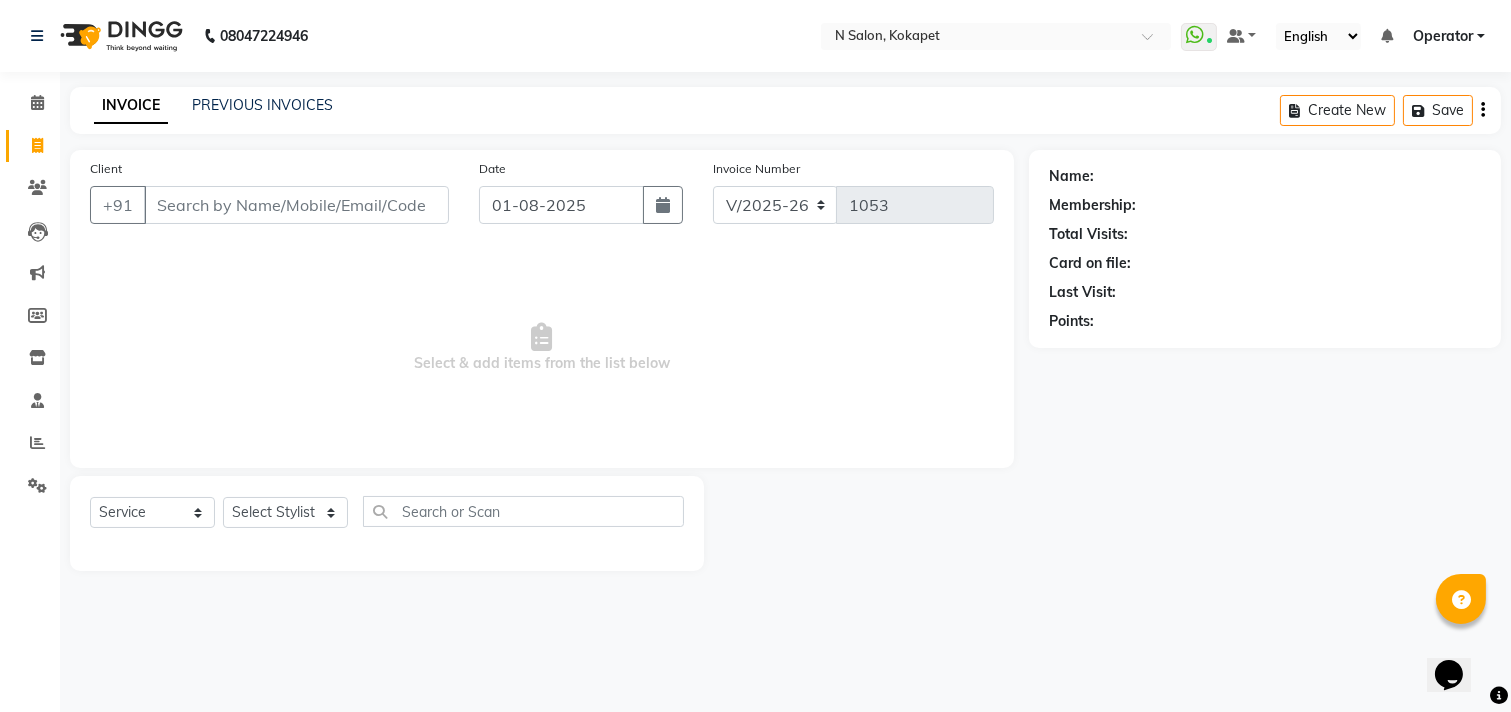 click on "Operator" at bounding box center (1443, 36) 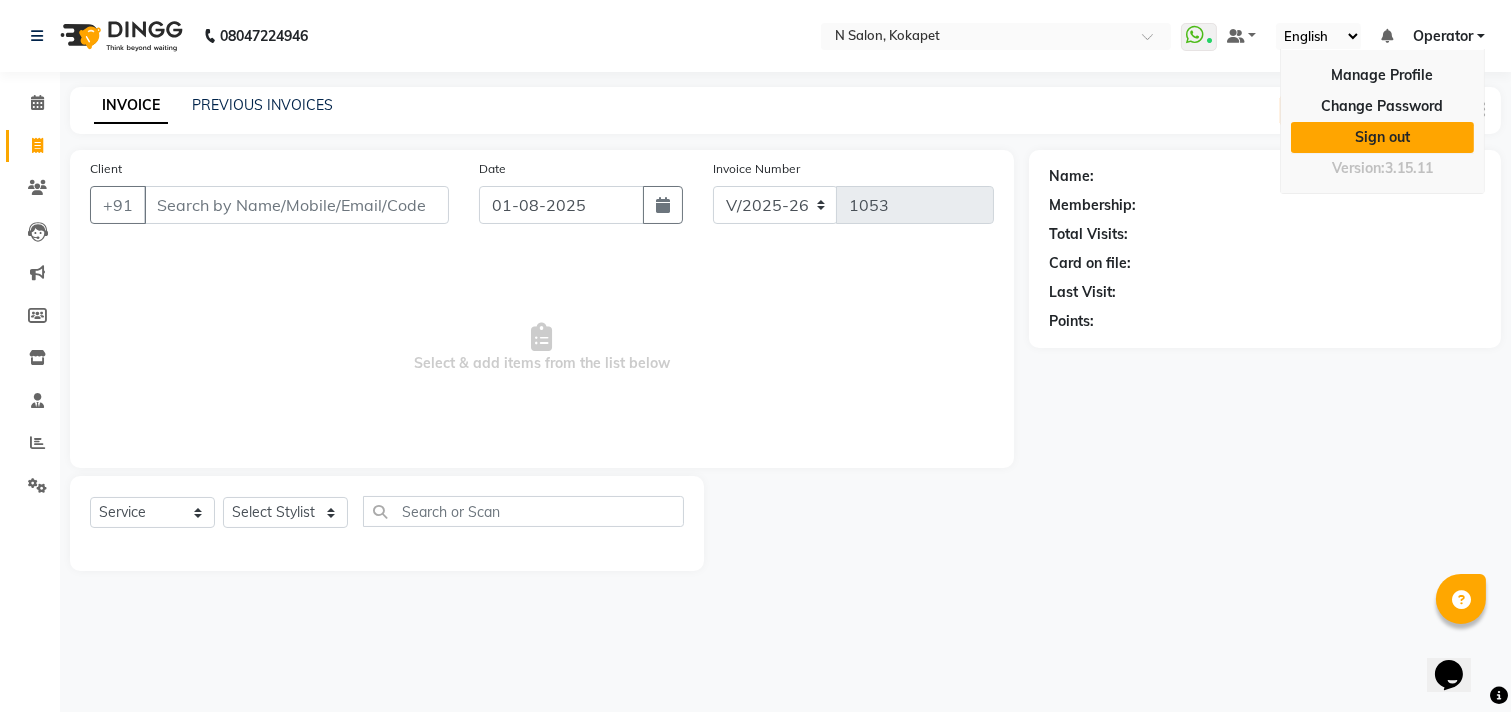 click on "Sign out" at bounding box center [1382, 137] 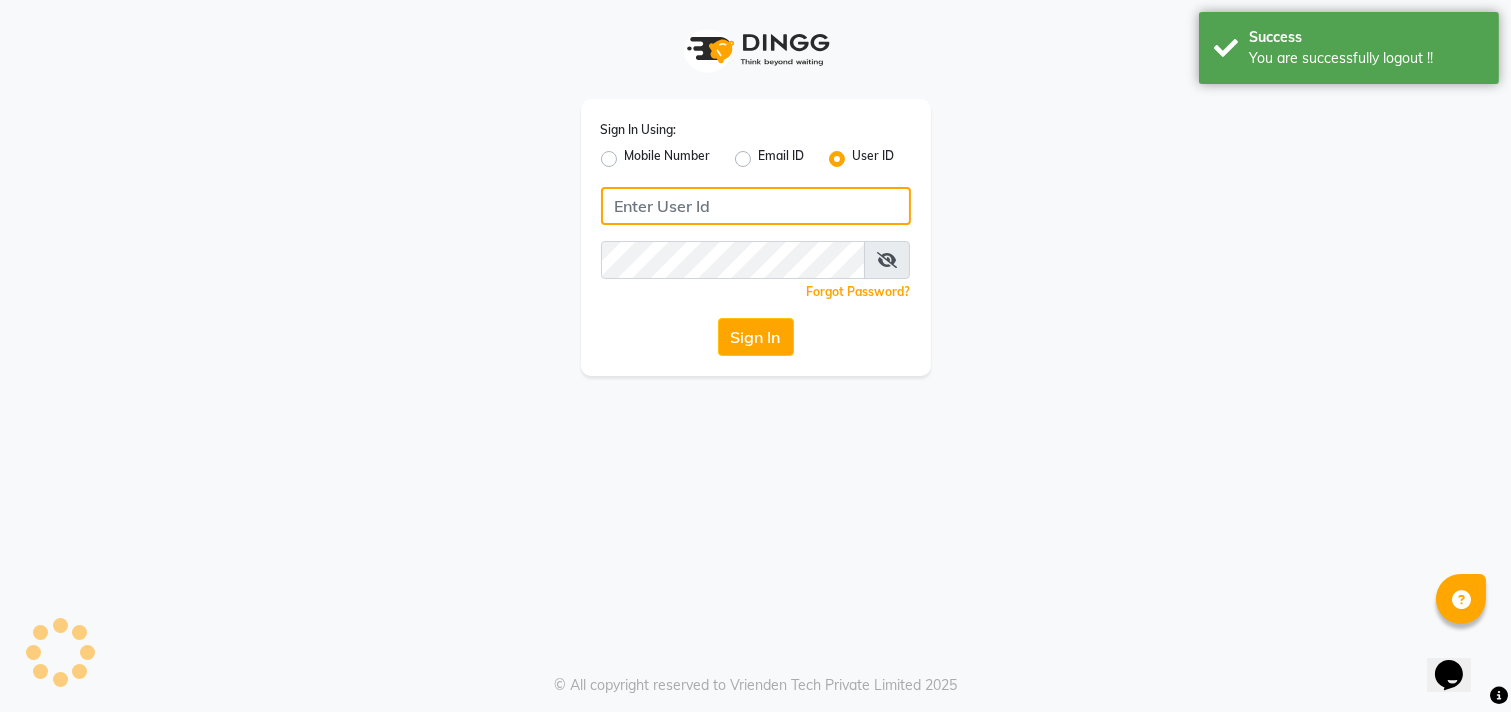 type on "[PHONE]" 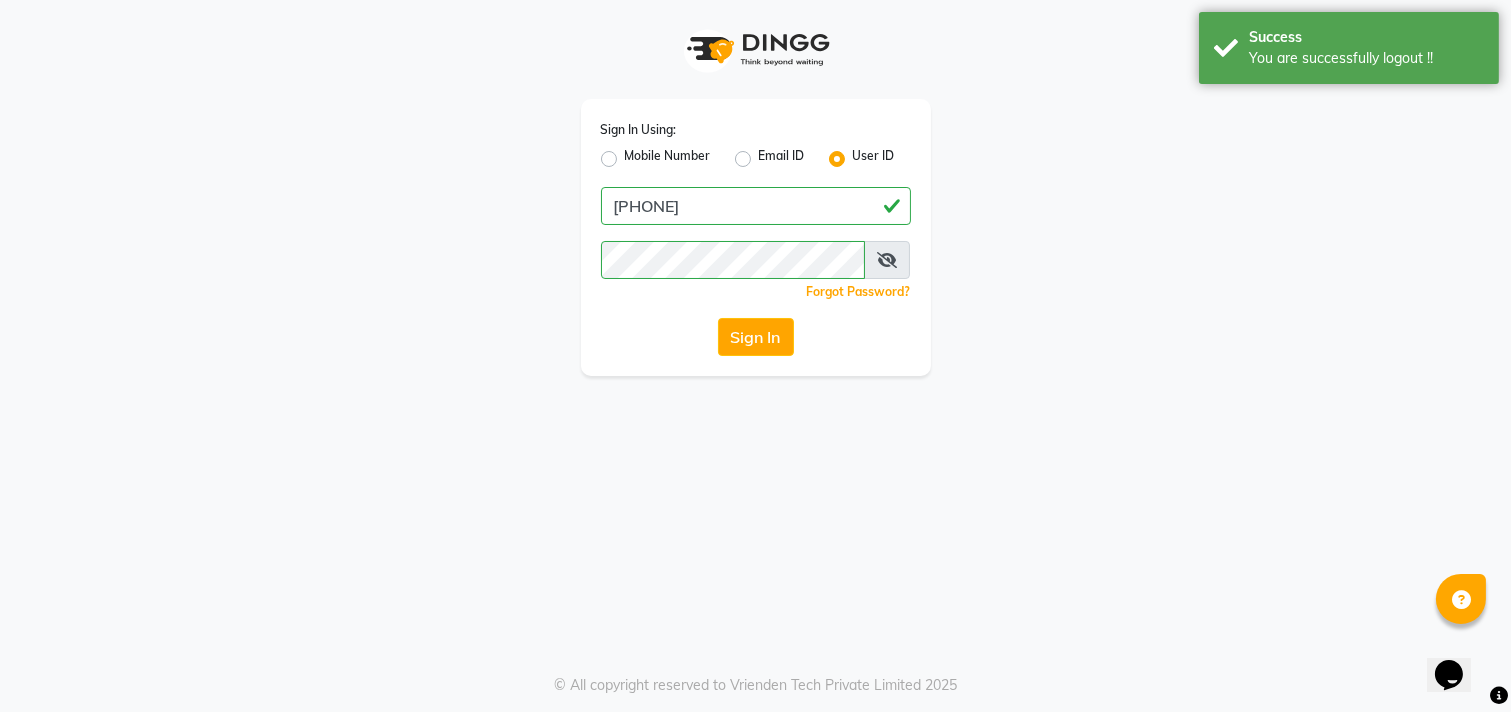 click on "Mobile Number" 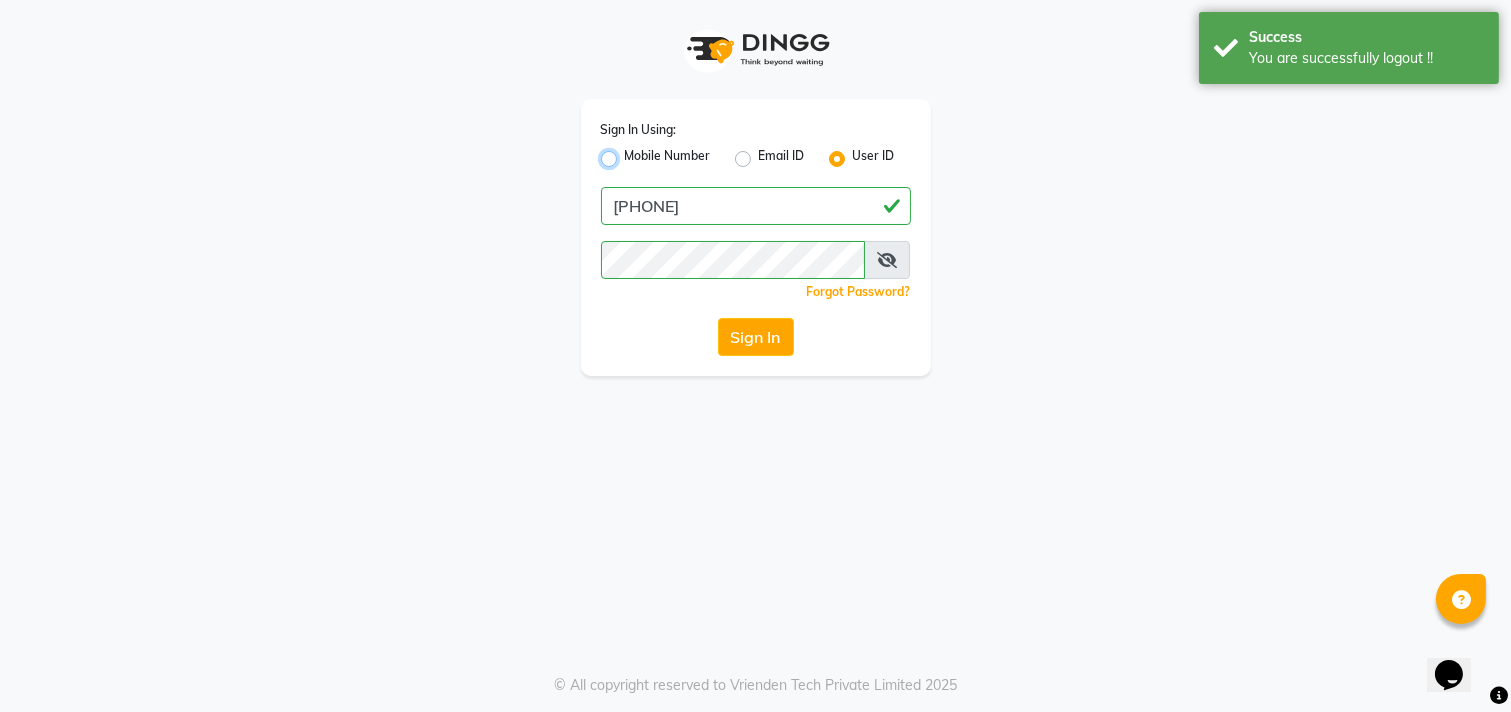 click on "Mobile Number" at bounding box center (631, 153) 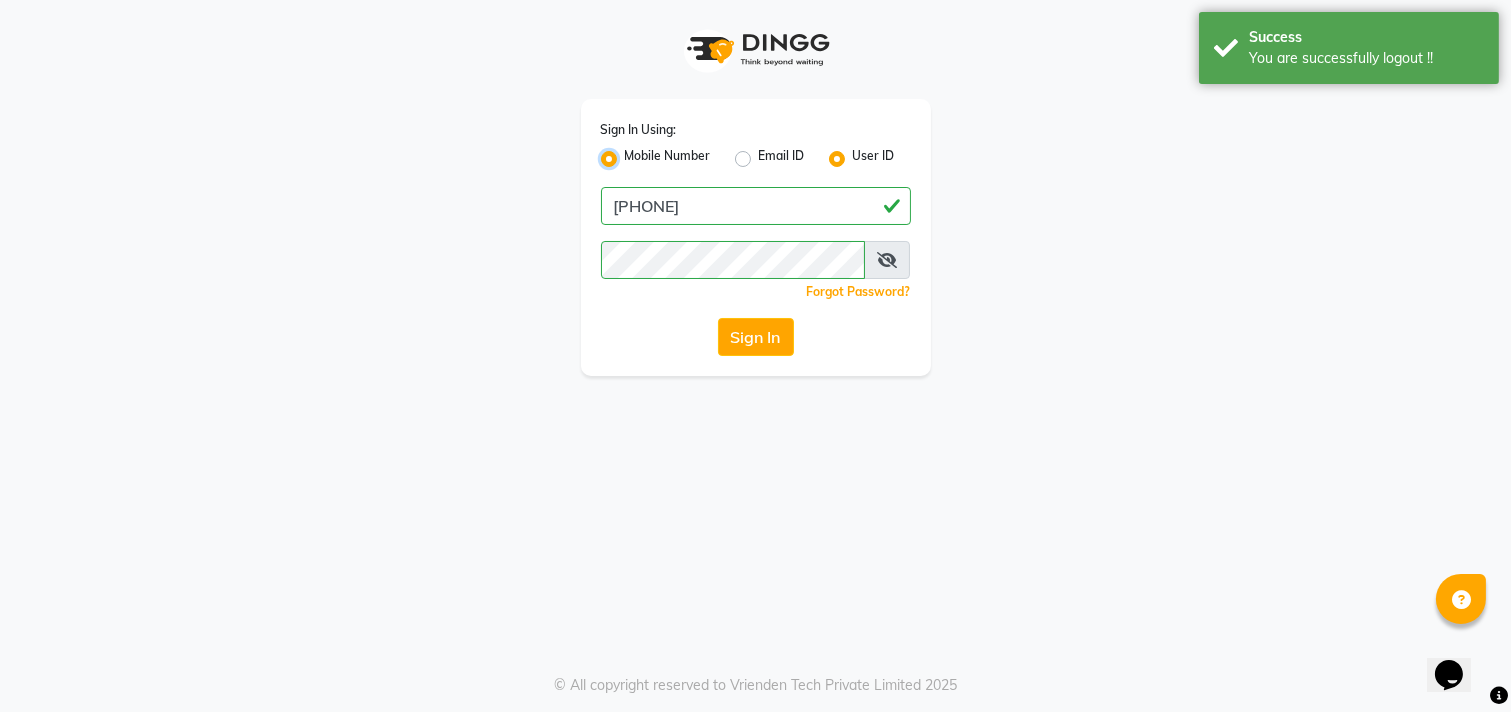 radio on "false" 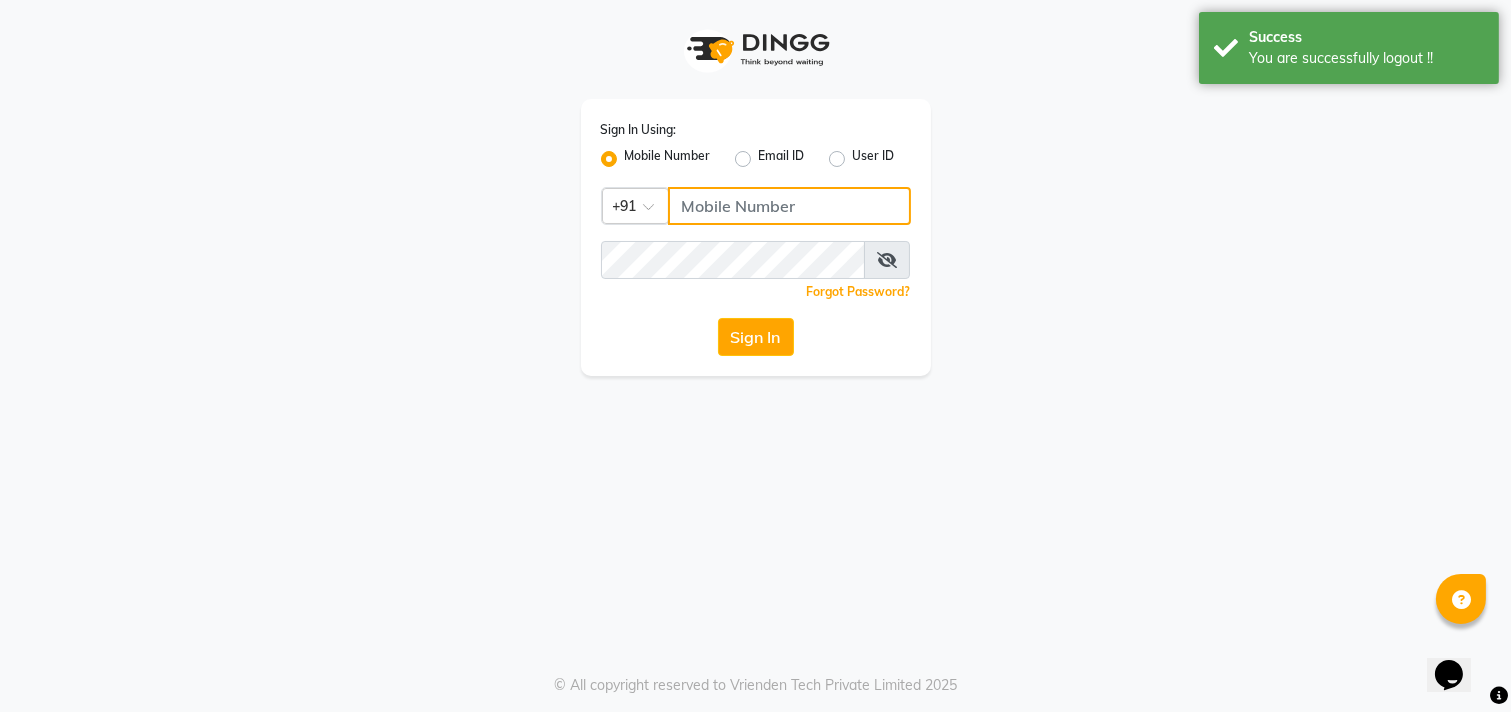 click 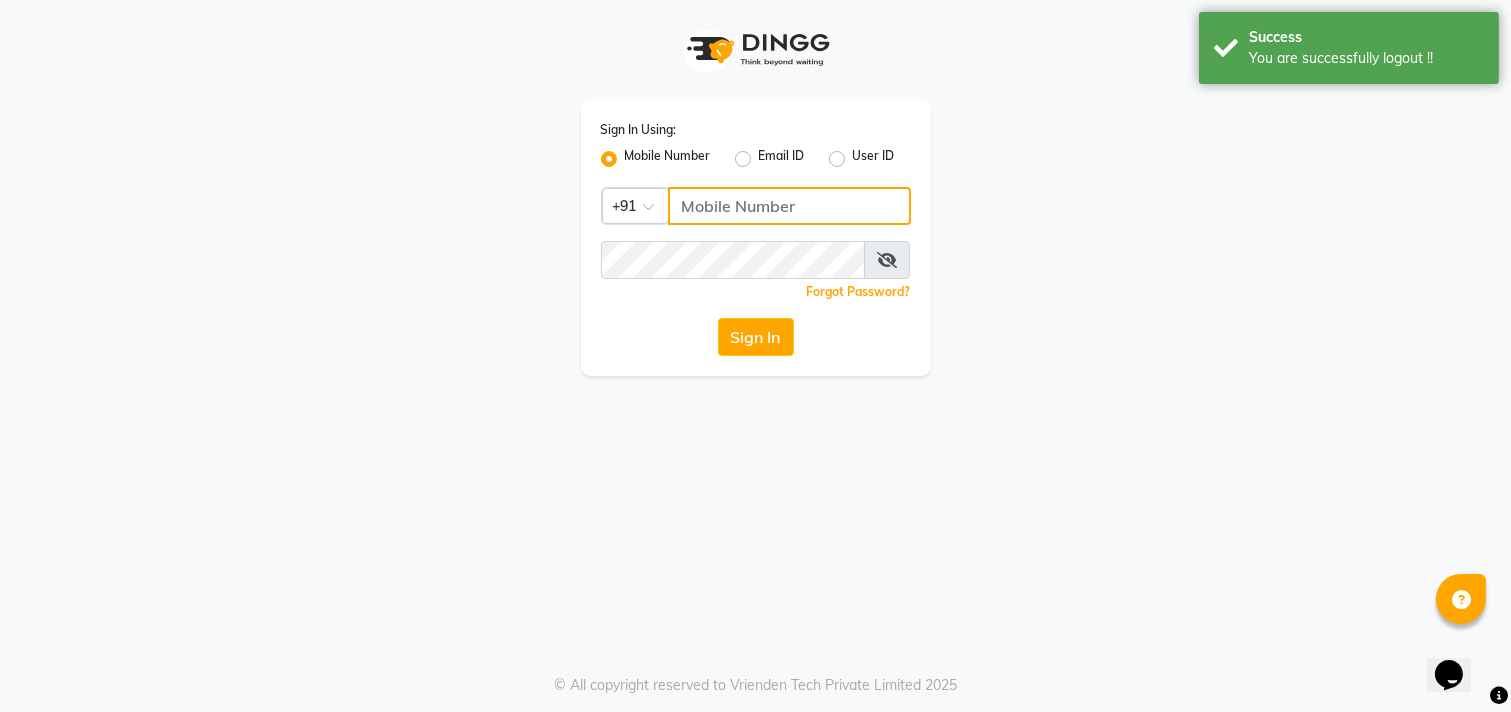 type on "[PHONE]" 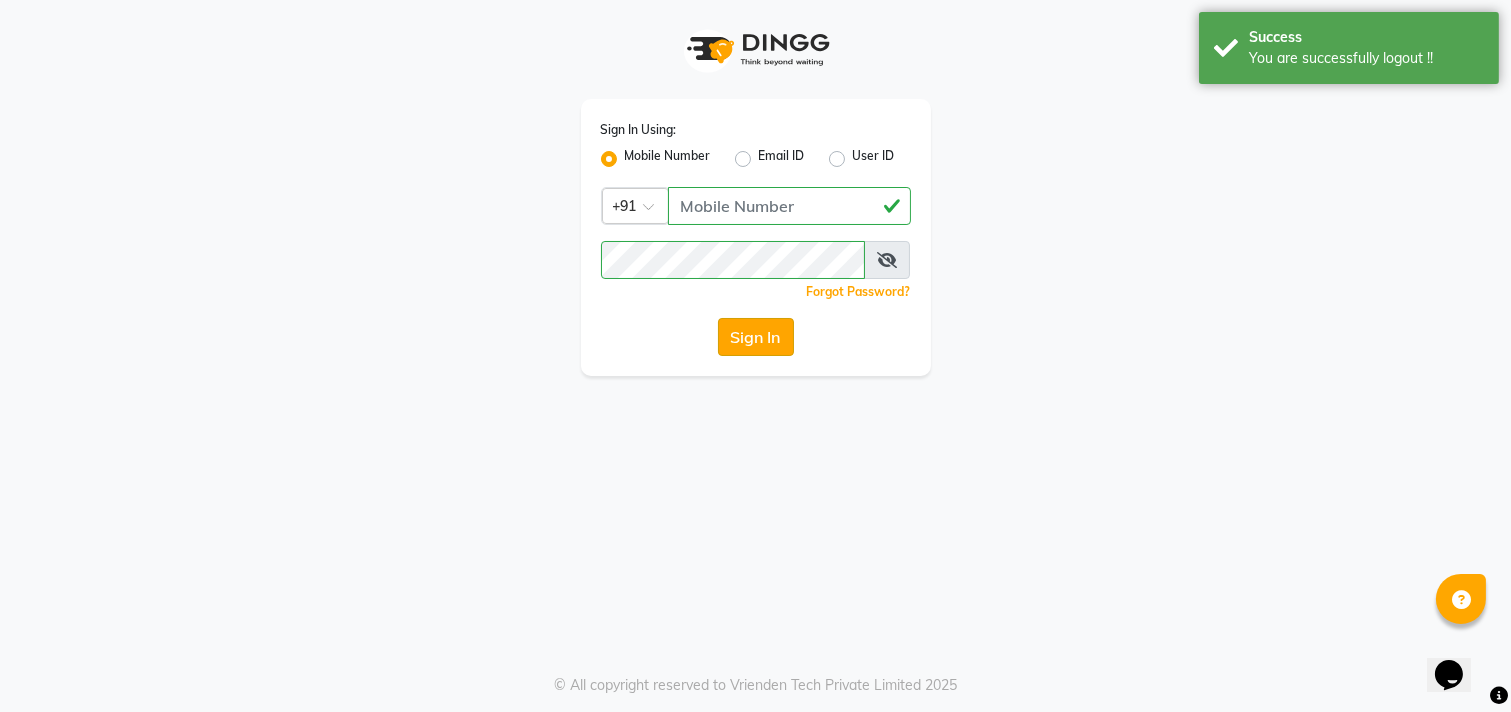 click on "Sign In" 